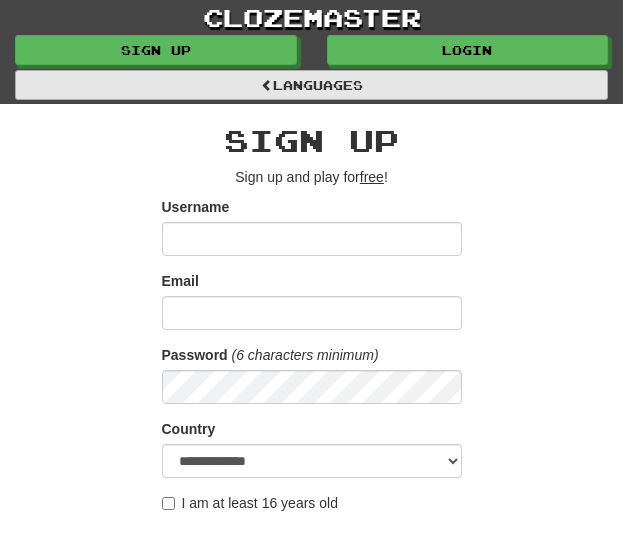 scroll, scrollTop: 0, scrollLeft: 0, axis: both 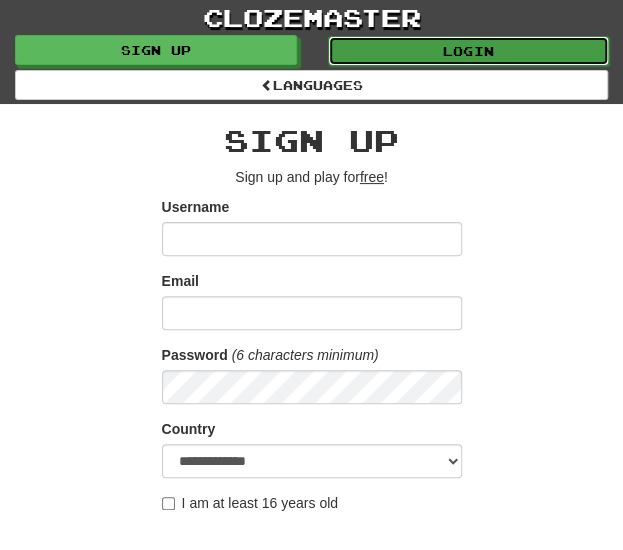 click on "Login" at bounding box center [469, 51] 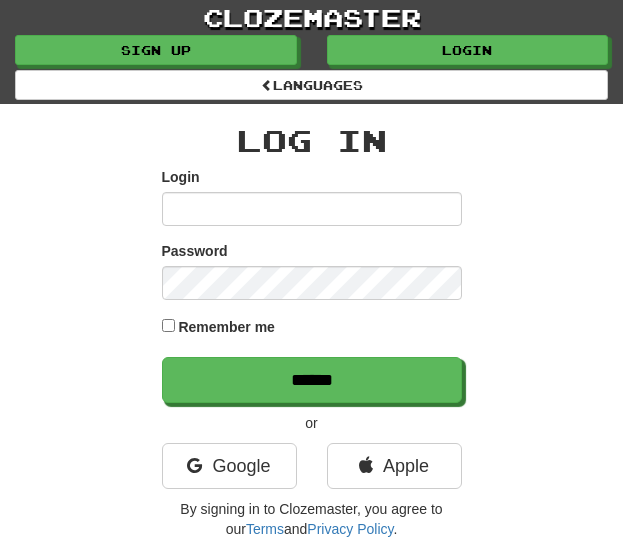 scroll, scrollTop: 0, scrollLeft: 0, axis: both 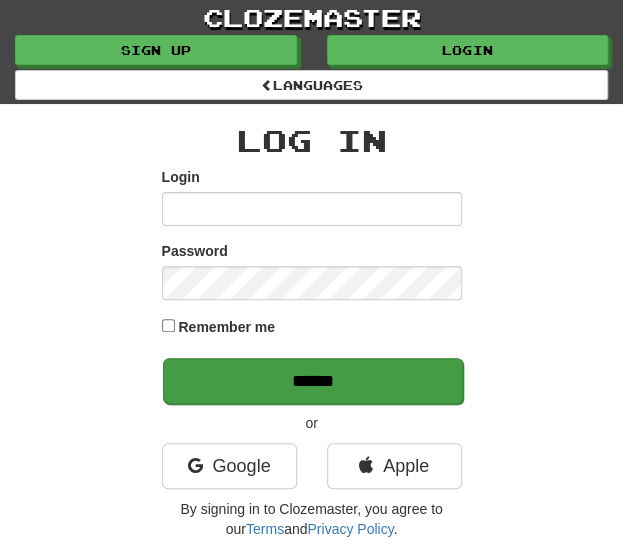 type on "**********" 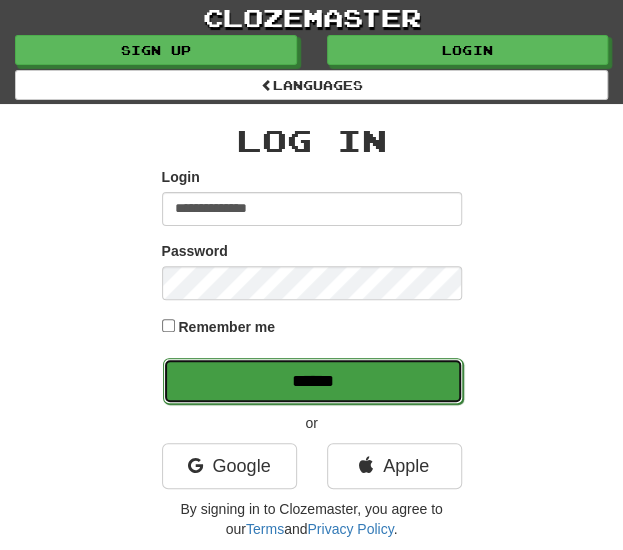 click on "******" at bounding box center (313, 381) 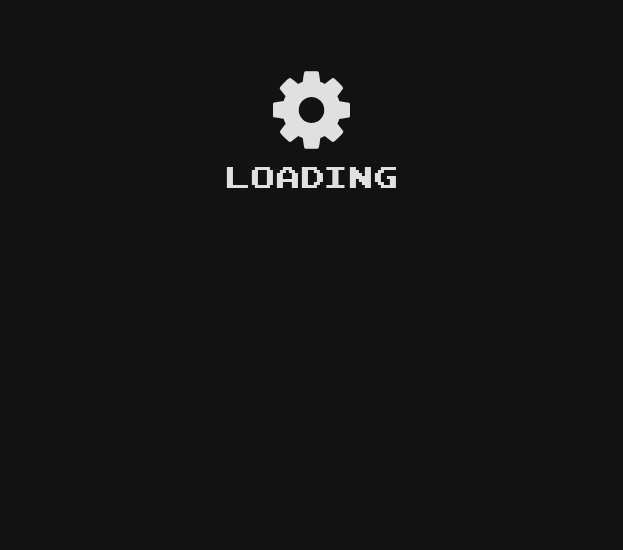 scroll, scrollTop: 0, scrollLeft: 0, axis: both 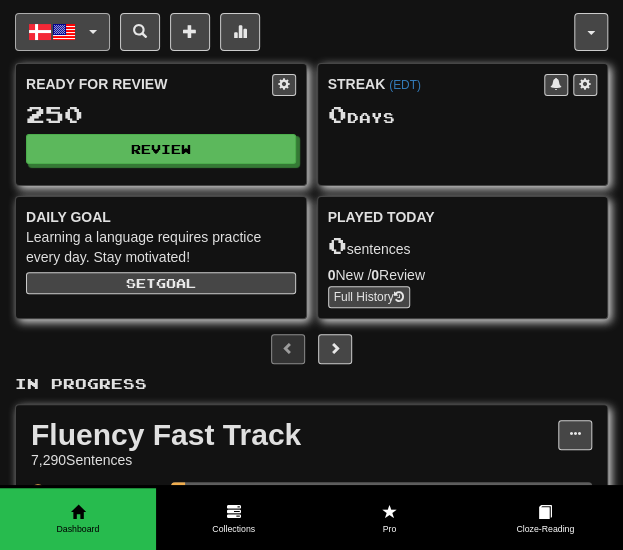 click on "Dansk  /  English" at bounding box center [62, 32] 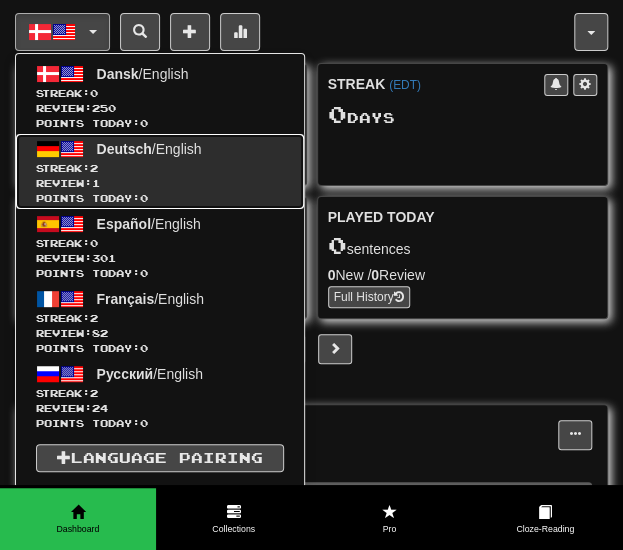 click on "Deutsch  /  English Streak:  2   Review:  1 Points today:  0" at bounding box center [160, 171] 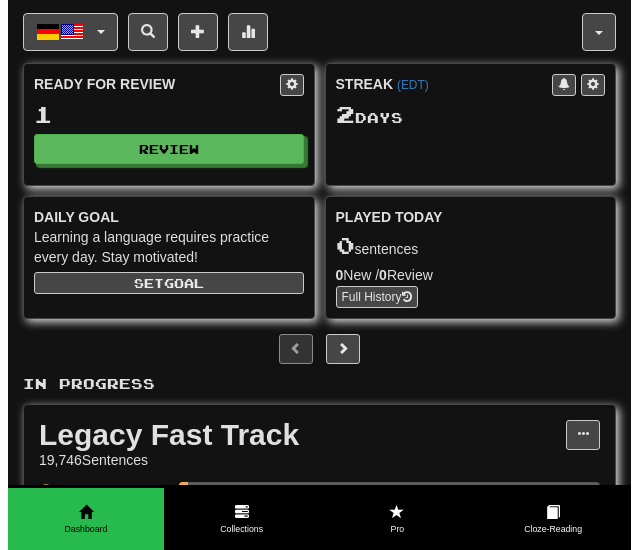 scroll, scrollTop: 0, scrollLeft: 0, axis: both 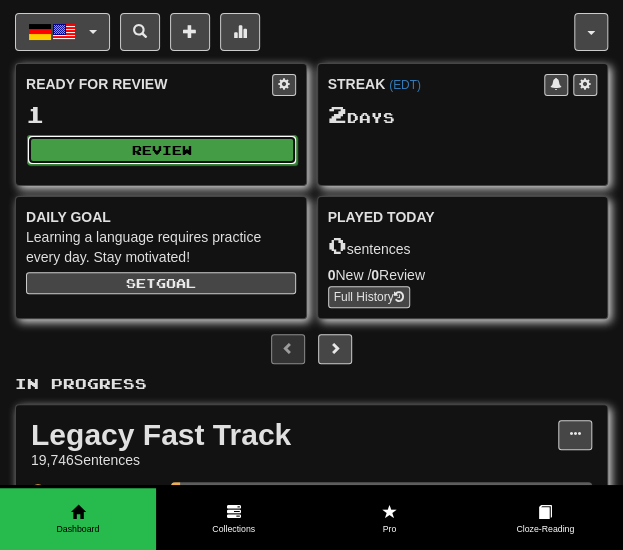 click on "Review" at bounding box center (162, 150) 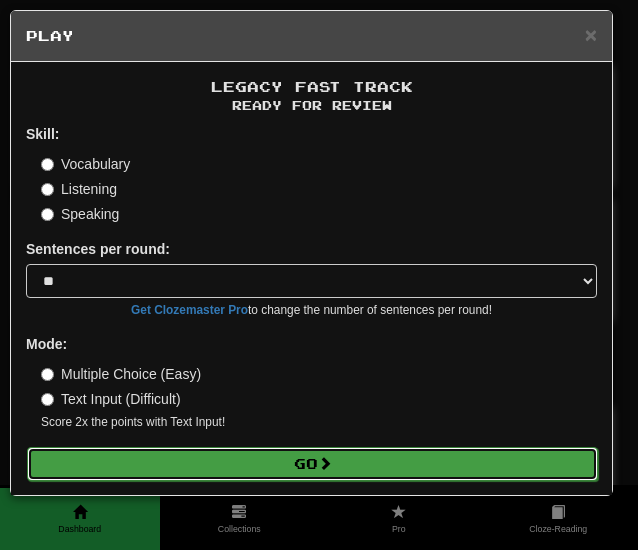 click on "Go" at bounding box center (312, 464) 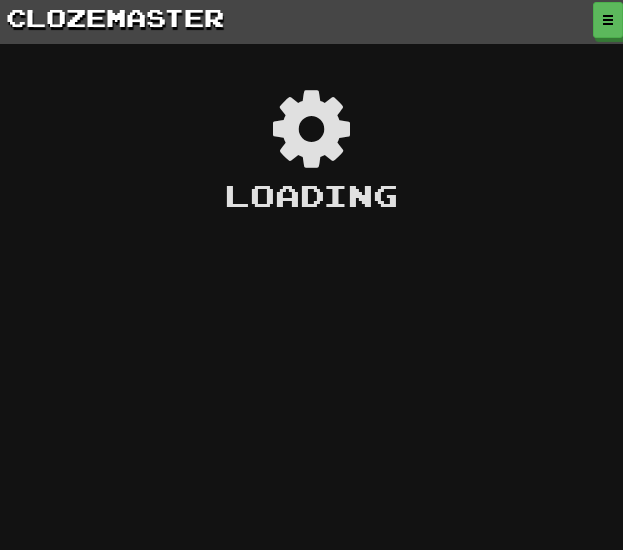 scroll, scrollTop: 0, scrollLeft: 0, axis: both 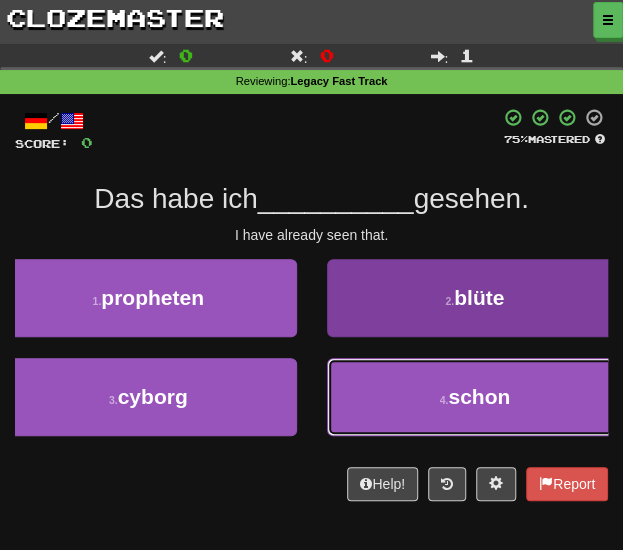 click on "4 .  schon" at bounding box center (475, 397) 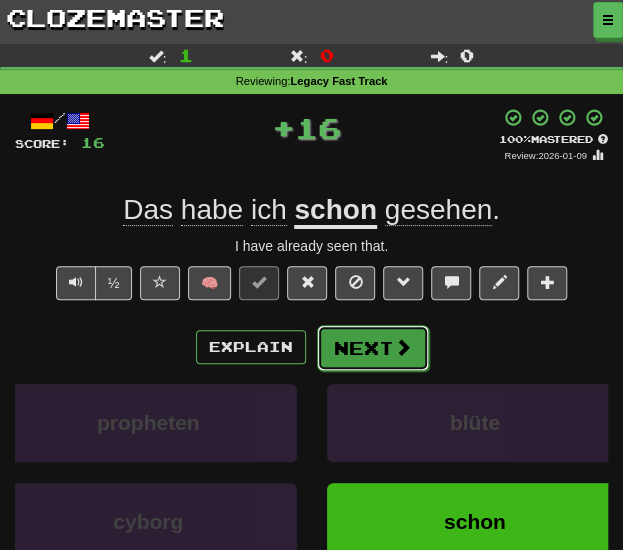 click on "Next" at bounding box center [373, 348] 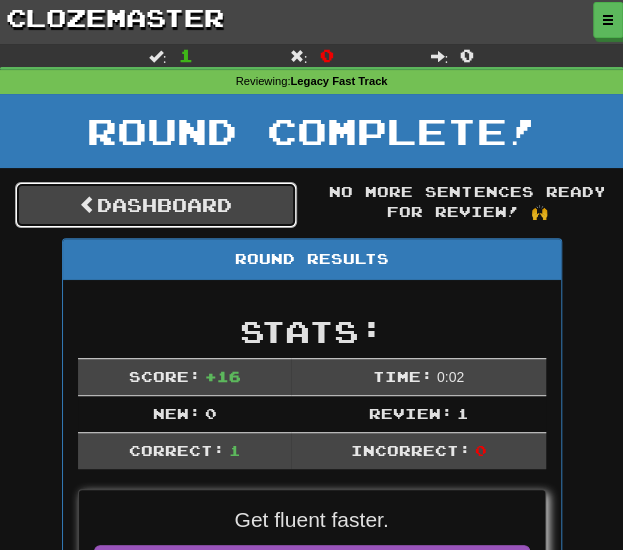 click on "Dashboard" at bounding box center [156, 205] 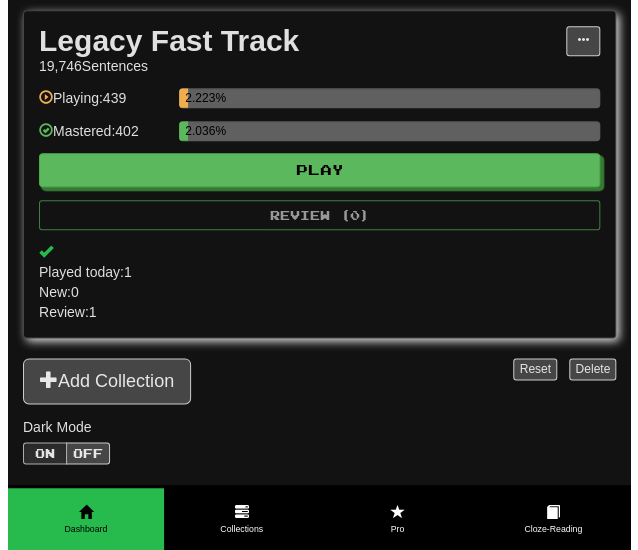scroll, scrollTop: 300, scrollLeft: 0, axis: vertical 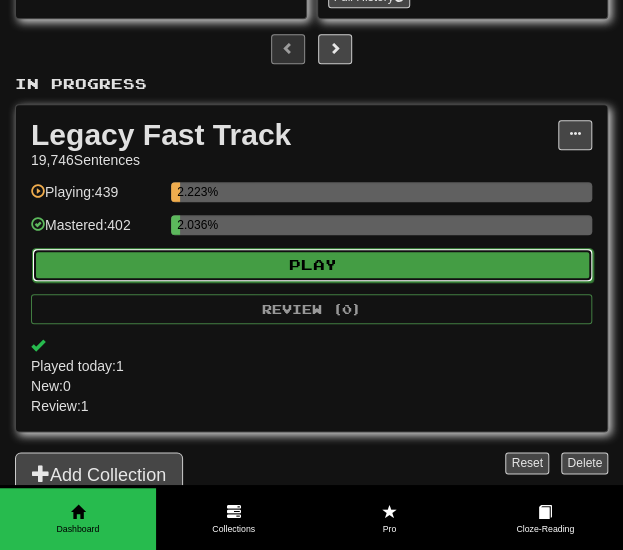 click on "Play" at bounding box center (312, 265) 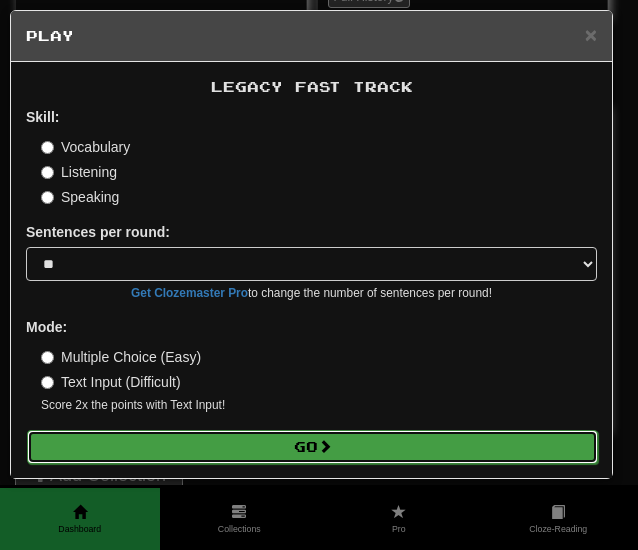 click on "Go" at bounding box center [312, 447] 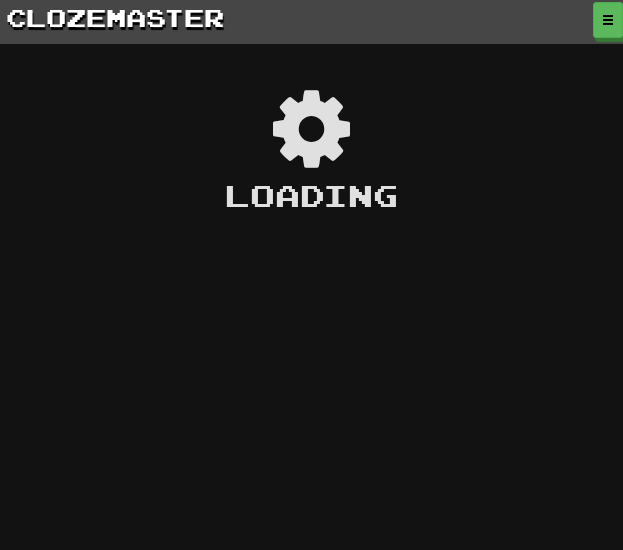 scroll, scrollTop: 0, scrollLeft: 0, axis: both 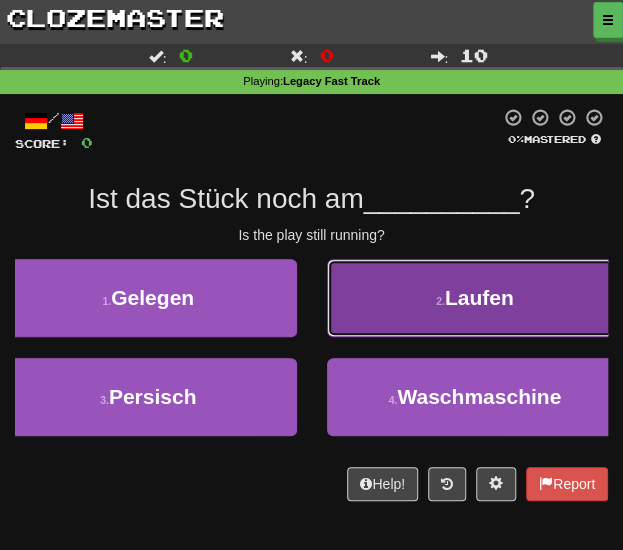 click on "2 .  Laufen" at bounding box center [475, 298] 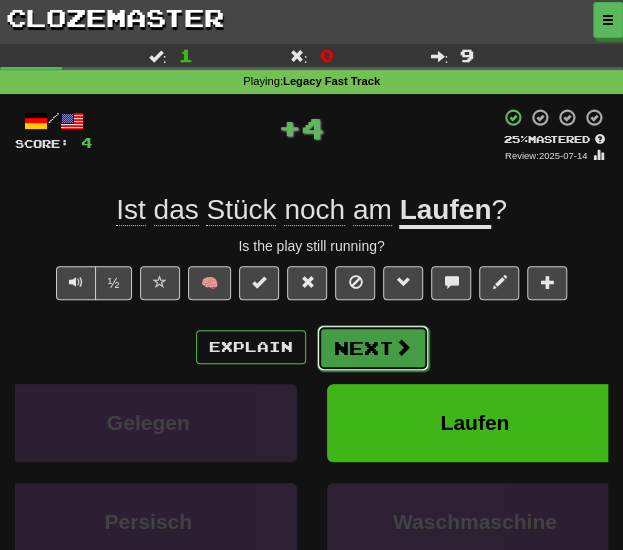 click on "Next" at bounding box center [373, 348] 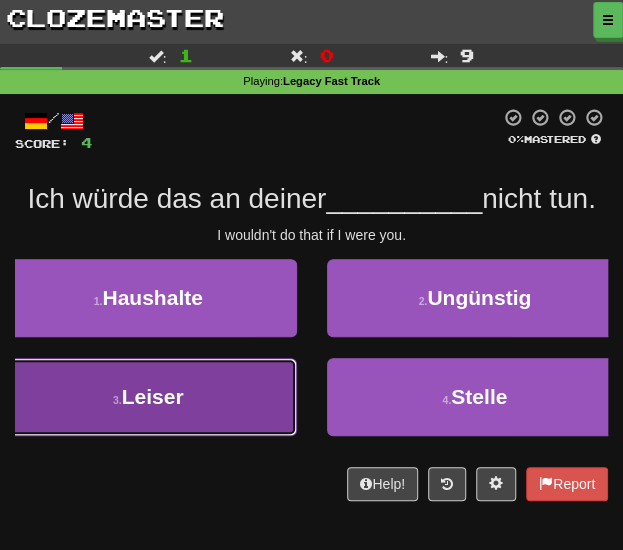 click on "3 .  Leiser" at bounding box center (148, 397) 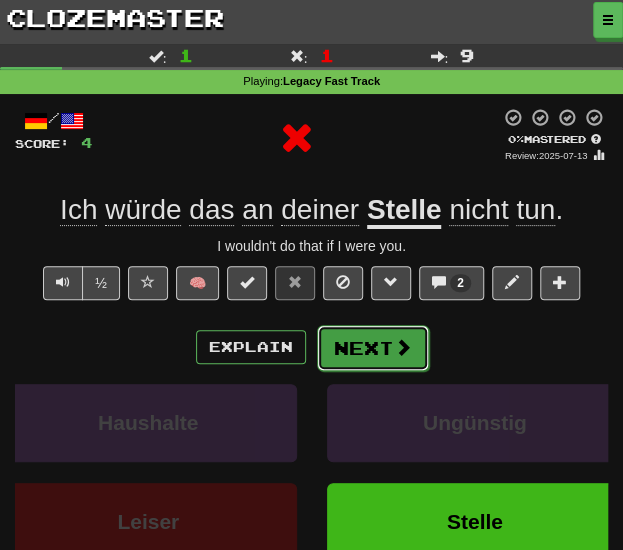 click on "Next" at bounding box center [373, 348] 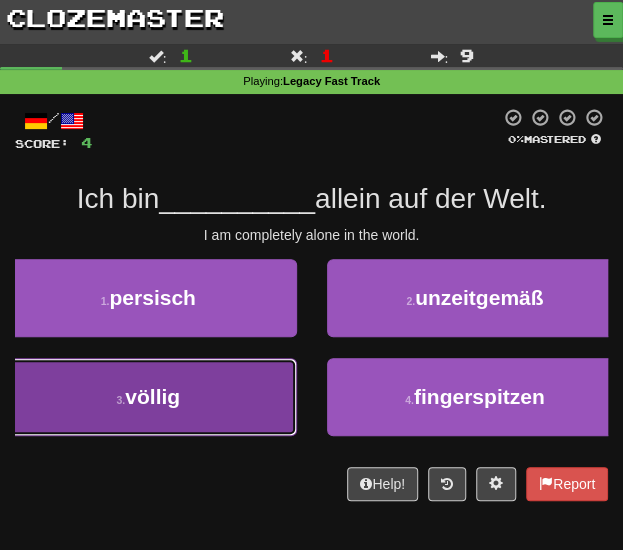 click on "3 .  völlig" at bounding box center [148, 397] 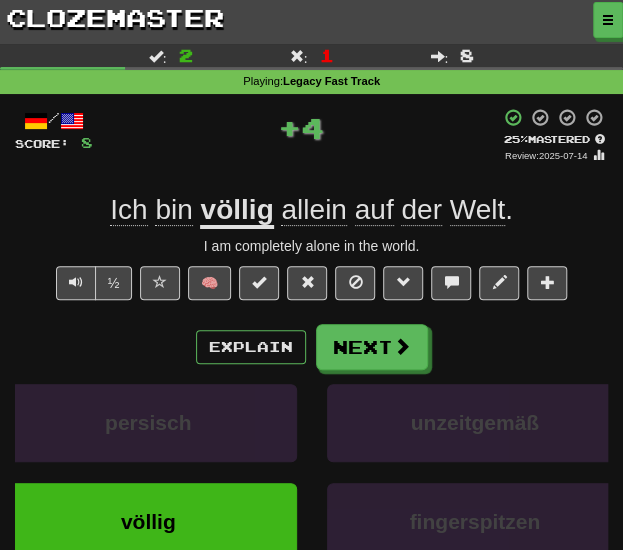 click on "Explain Next" at bounding box center (311, 347) 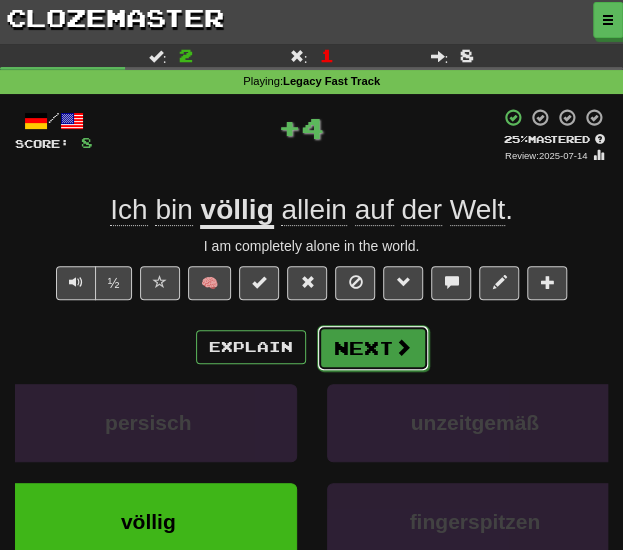 click on "Next" at bounding box center [373, 348] 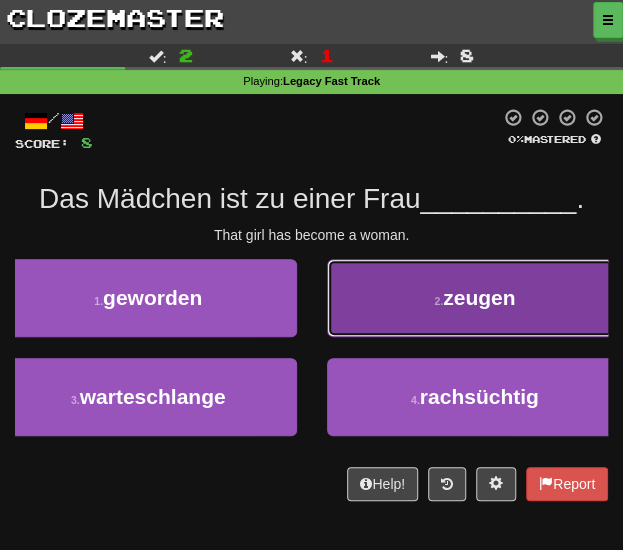 click on "2 .  zeugen" at bounding box center [475, 298] 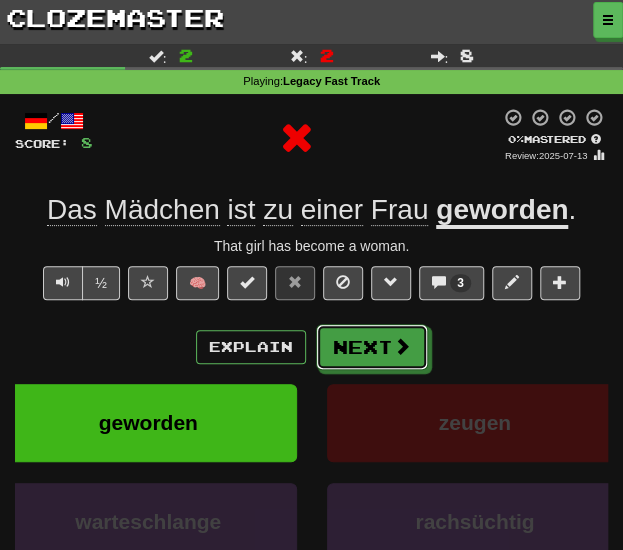 click on "Next" at bounding box center [372, 347] 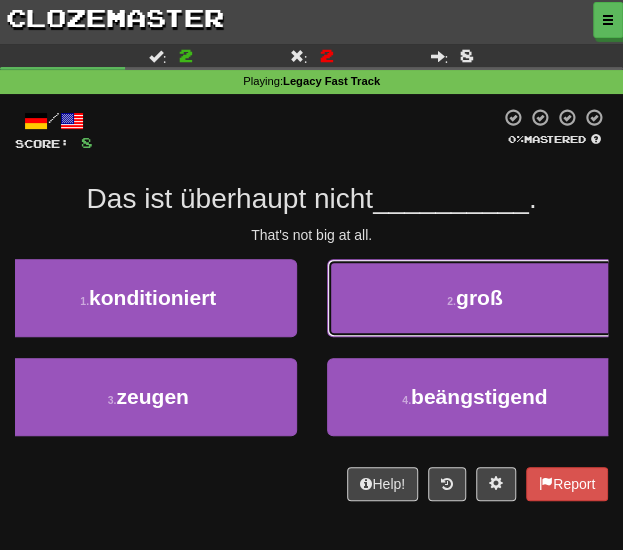 click on "2 .  groß" at bounding box center (475, 298) 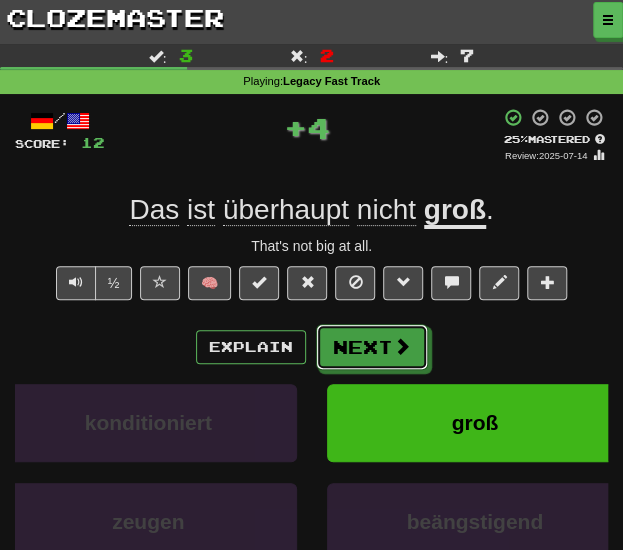 click on "Next" at bounding box center [372, 347] 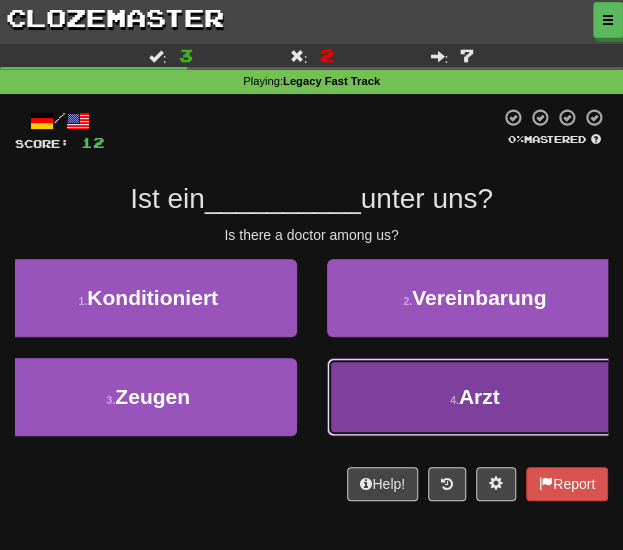 click on "4 .  Arzt" at bounding box center [475, 397] 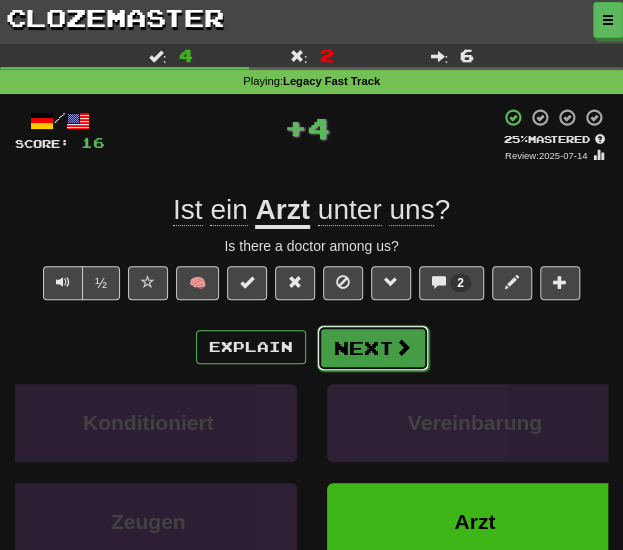 click on "Next" at bounding box center [373, 348] 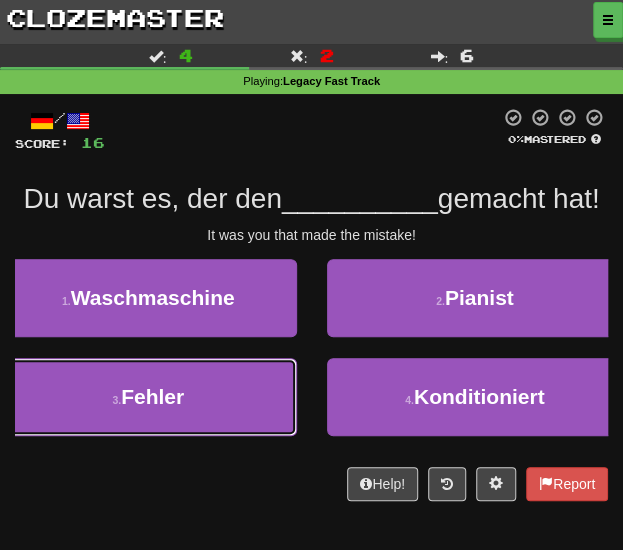 click on "3 .  Fehler" at bounding box center (148, 397) 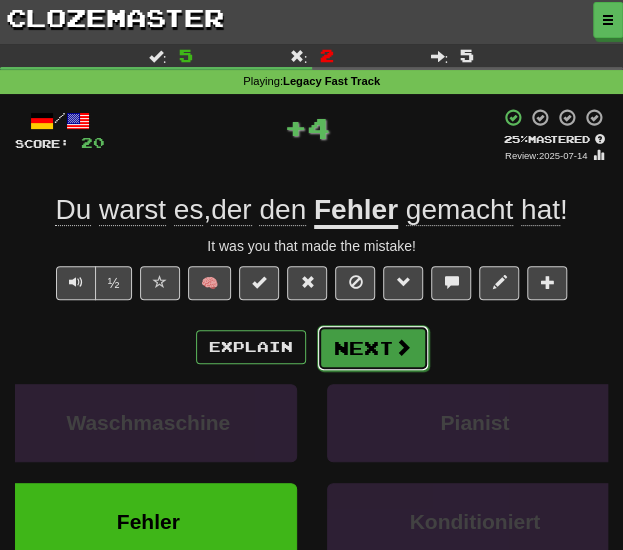 click on "Next" at bounding box center (373, 348) 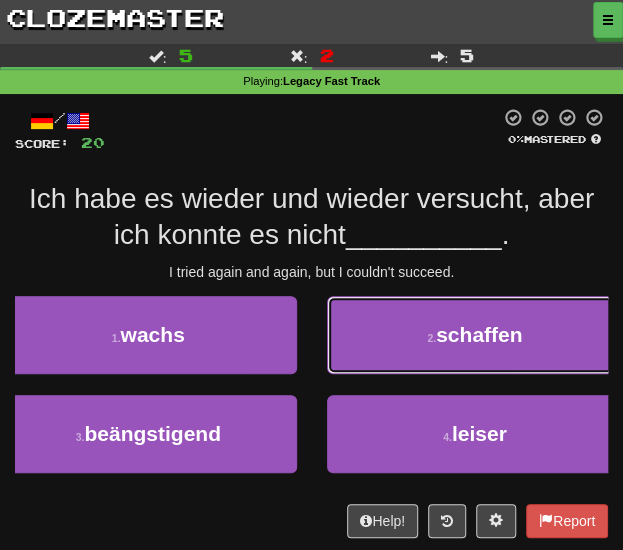 click on "2 .  schaffen" at bounding box center (475, 335) 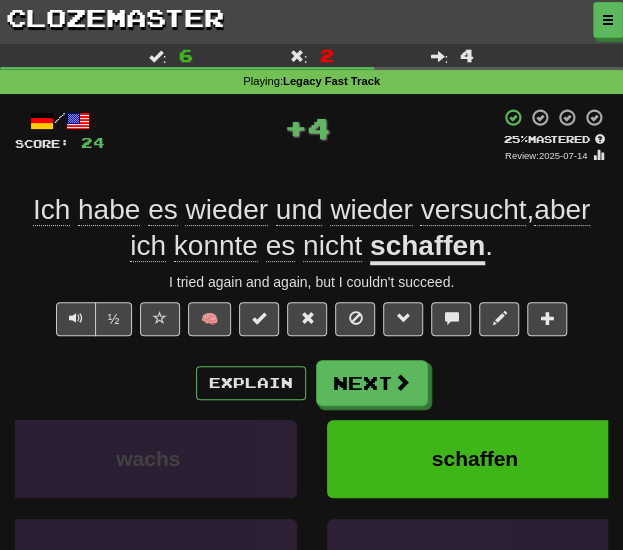 click on "/  Score:   24 + 4 25 %  Mastered Review:  2025-07-14 Ich   habe   es   wieder   und   wieder   versucht ,  aber   ich   konnte   es   nicht   schaffen . I tried again and again, but I couldn't succeed. ½ 🧠 Explain Next wachs schaffen beängstigend leiser Learn more: wachs schaffen beängstigend leiser  Help!  Report Sentence Source" at bounding box center [311, 416] 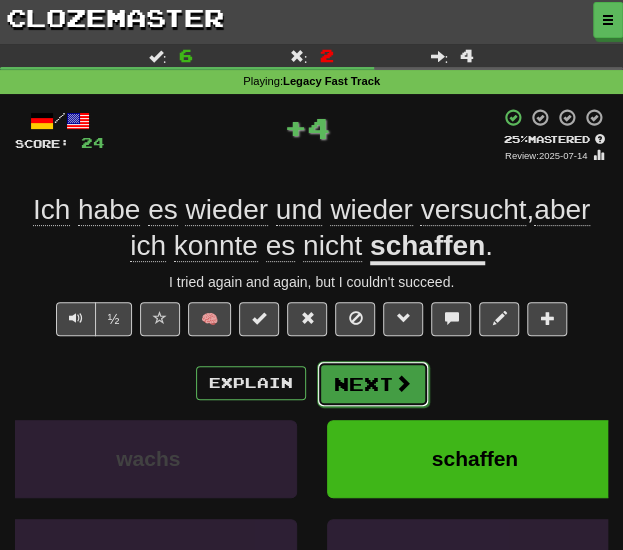 click on "Next" at bounding box center [373, 384] 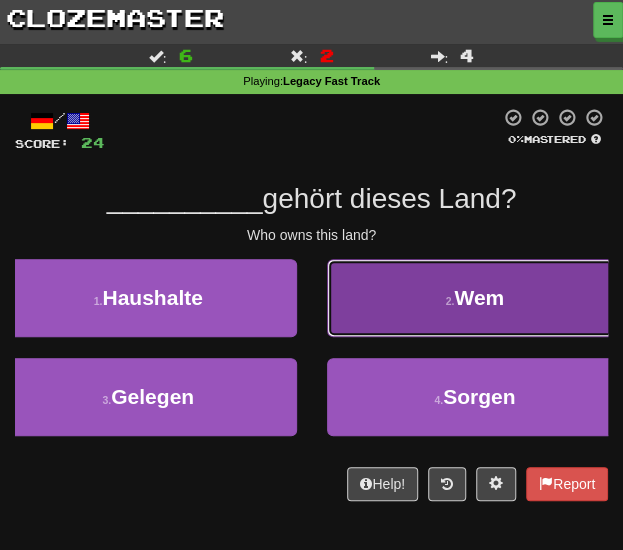 click on "2 .  Wem" at bounding box center [475, 298] 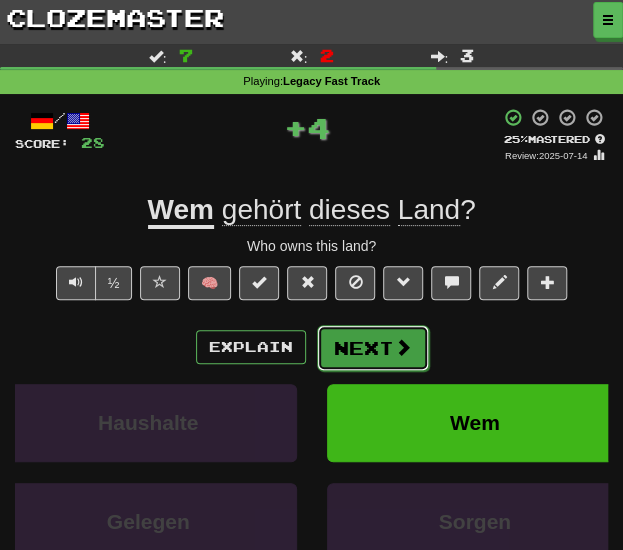 click on "Next" at bounding box center [373, 348] 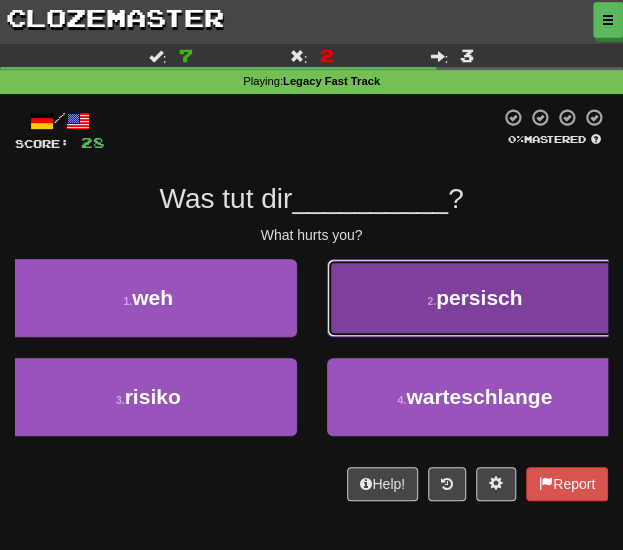 click on "2 .  persisch" at bounding box center (475, 298) 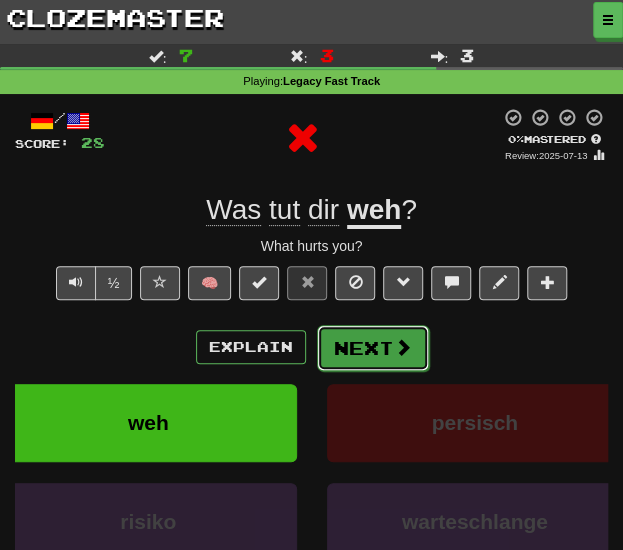 click on "Next" at bounding box center [373, 348] 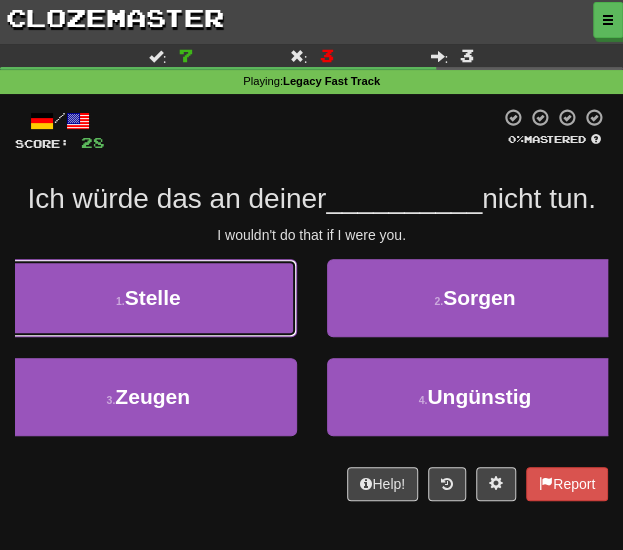 click on "1 .  Stelle" at bounding box center (148, 298) 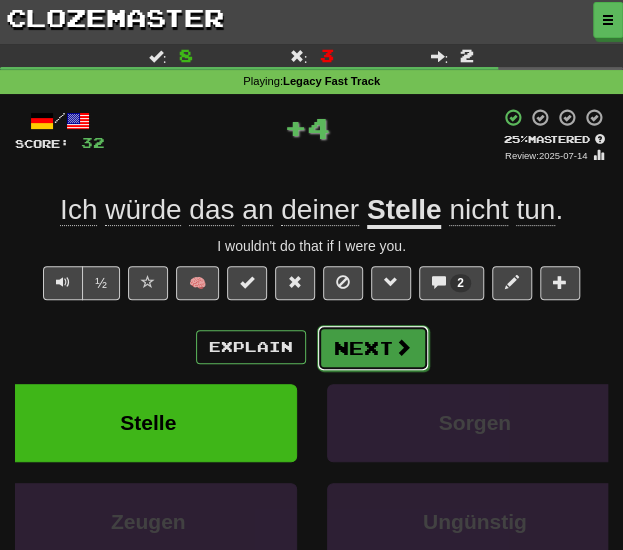 click on "Next" at bounding box center [373, 348] 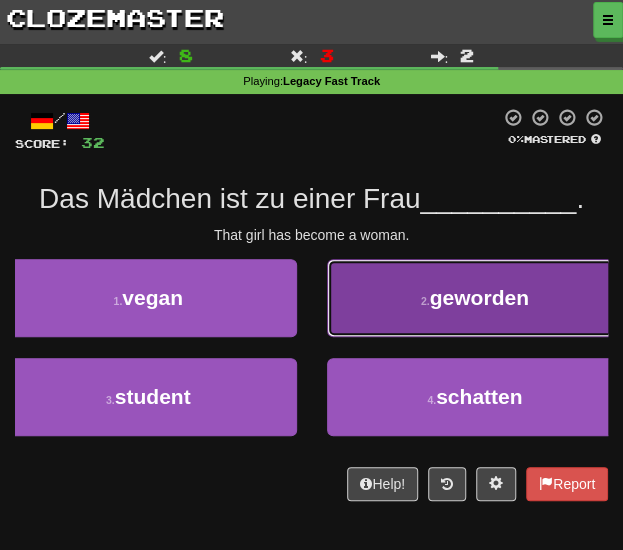 click on "2 .  geworden" at bounding box center (475, 298) 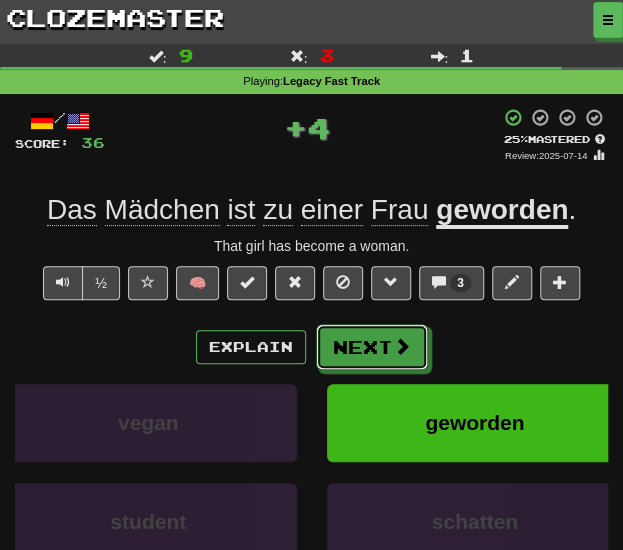 click on "Next" at bounding box center [372, 347] 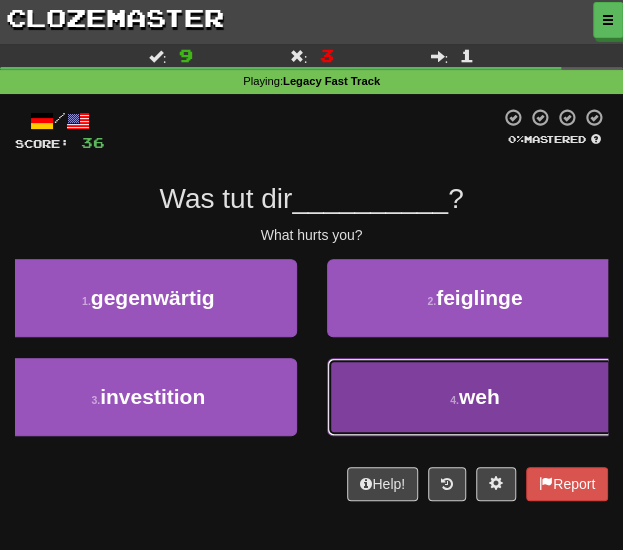 click on "4 .  weh" at bounding box center (475, 397) 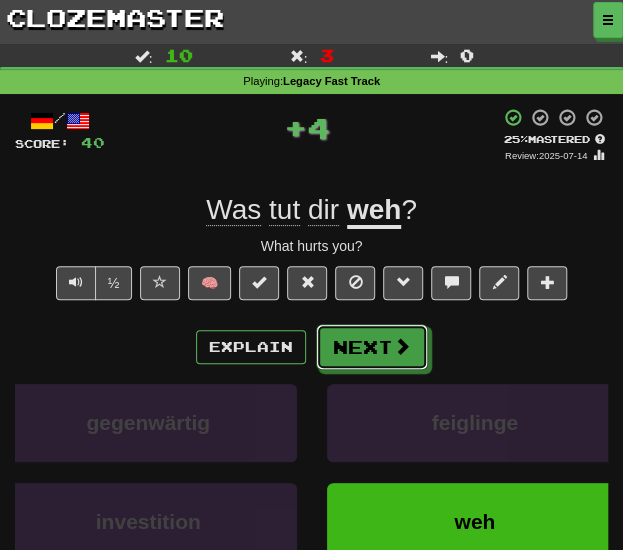 click on "Next" at bounding box center [372, 347] 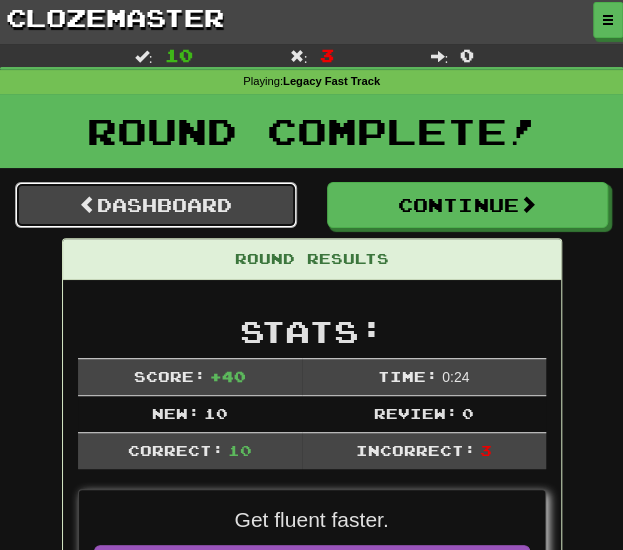 click on "Dashboard" at bounding box center [156, 205] 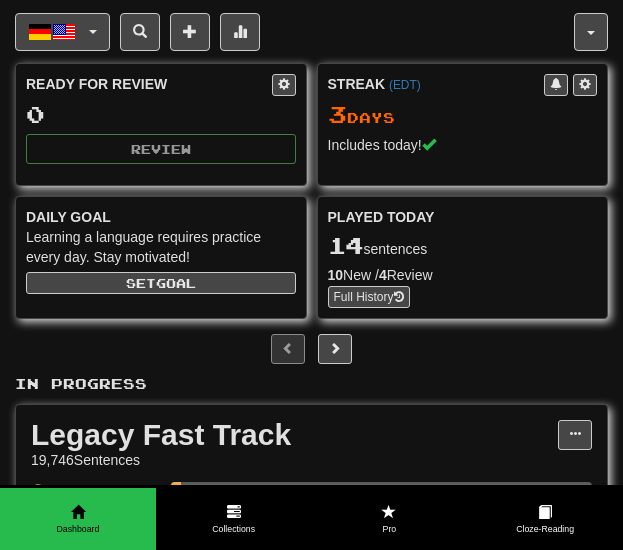 scroll, scrollTop: 0, scrollLeft: 0, axis: both 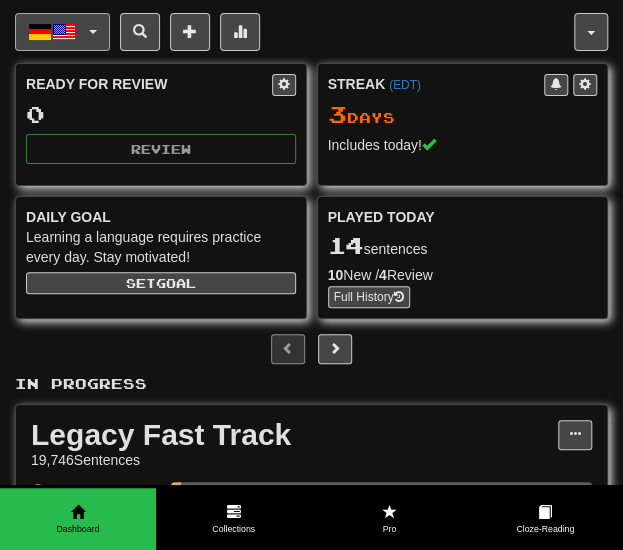 click at bounding box center [64, 32] 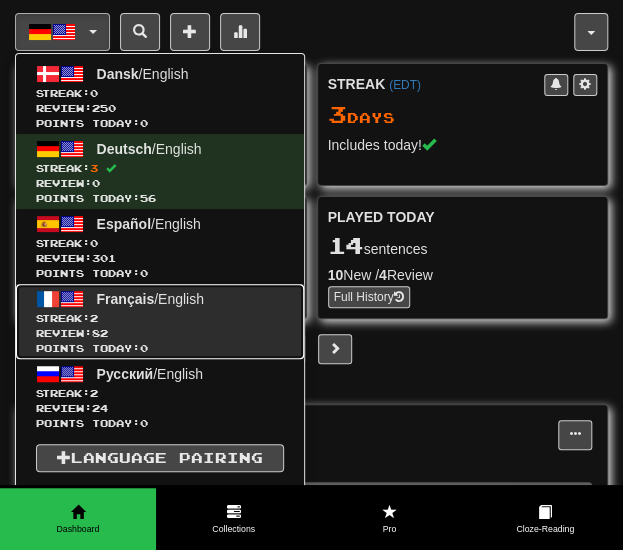 click on "Français  /  English Streak:  2   Review:  82 Points today:  0" at bounding box center [160, 321] 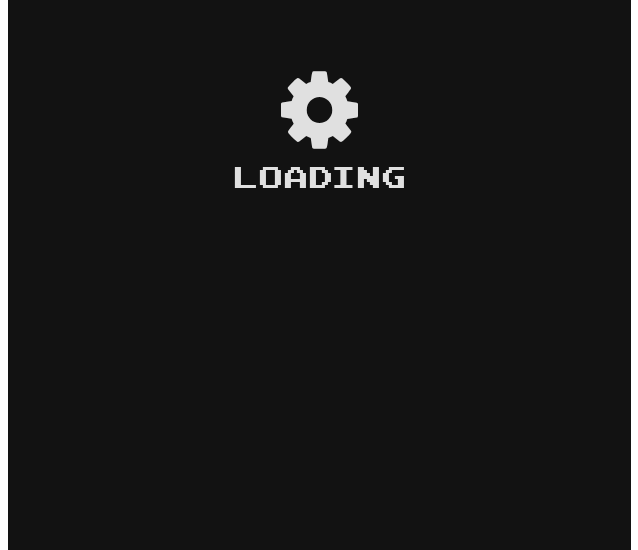 scroll, scrollTop: 0, scrollLeft: 0, axis: both 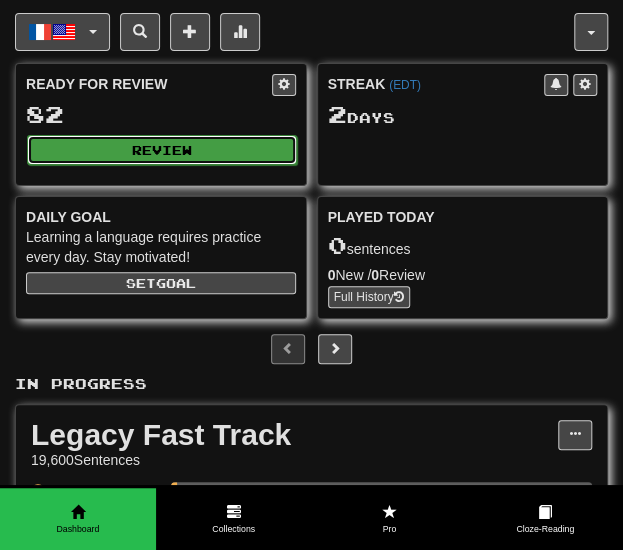 click on "Review" at bounding box center (162, 150) 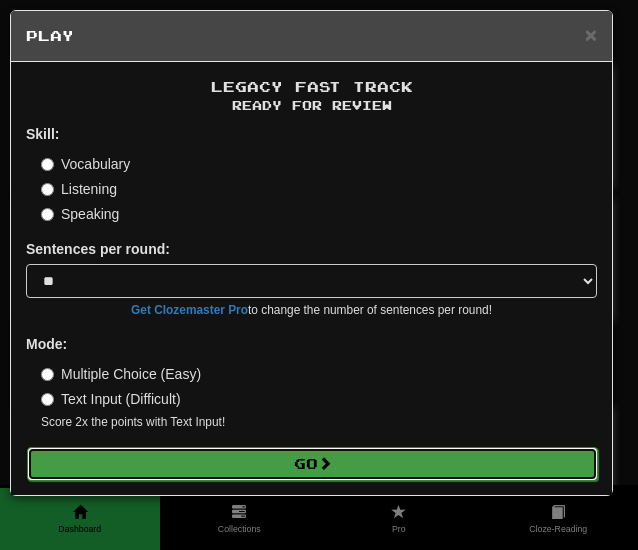 click on "Go" at bounding box center [312, 464] 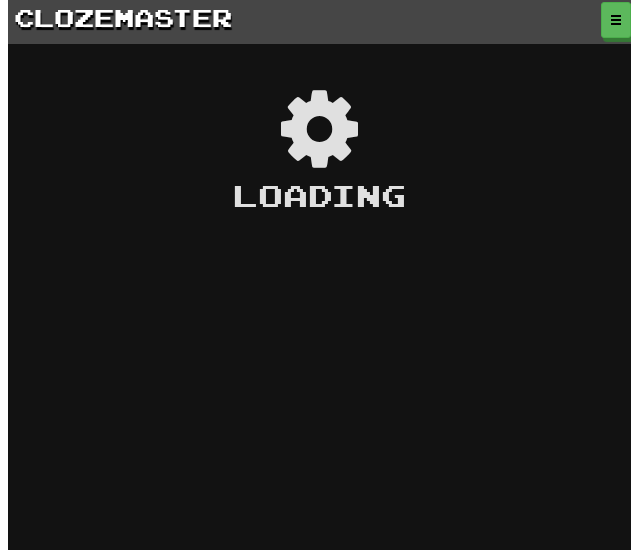 scroll, scrollTop: 0, scrollLeft: 0, axis: both 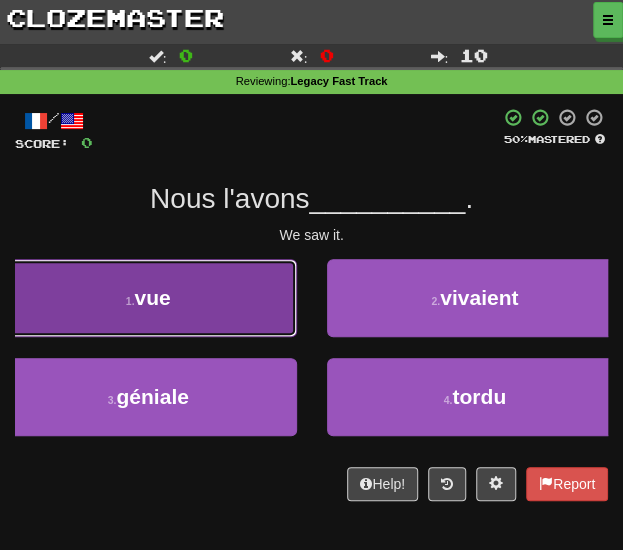 click on "1 .  vue" at bounding box center [148, 298] 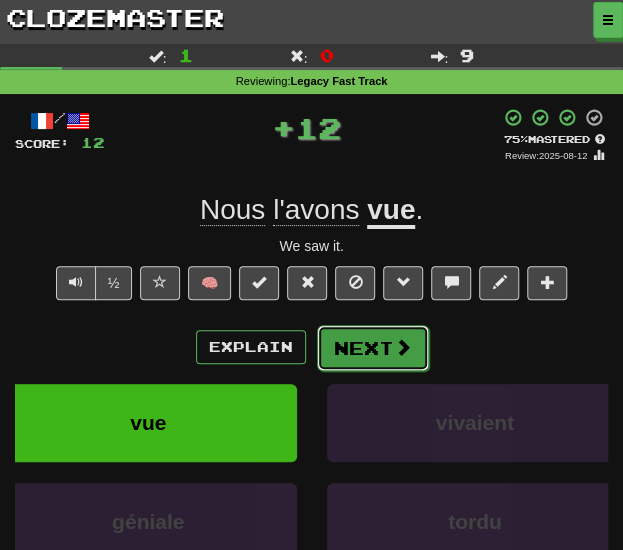 click on "Next" at bounding box center (373, 348) 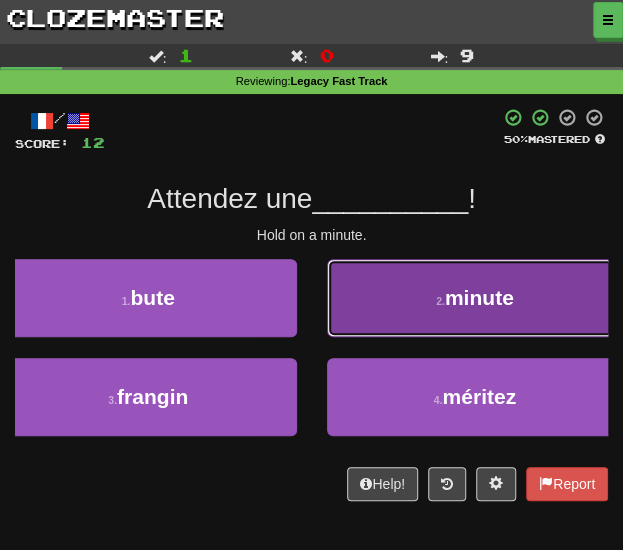 click on "2 .  minute" at bounding box center [475, 298] 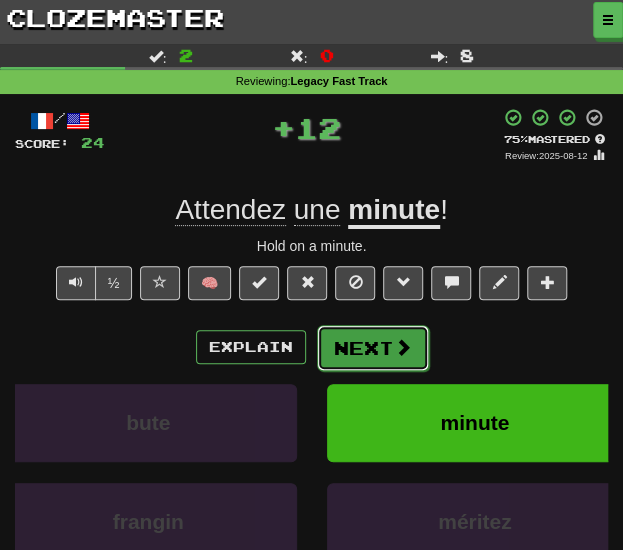 click on "Next" at bounding box center [373, 348] 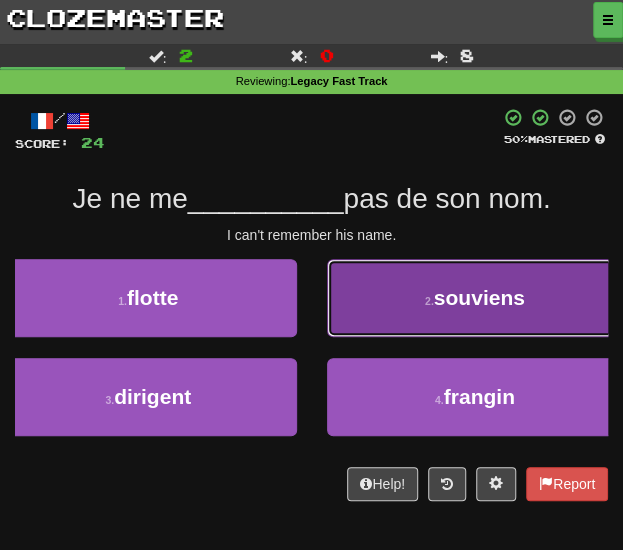 click on "2 .  souviens" at bounding box center [475, 298] 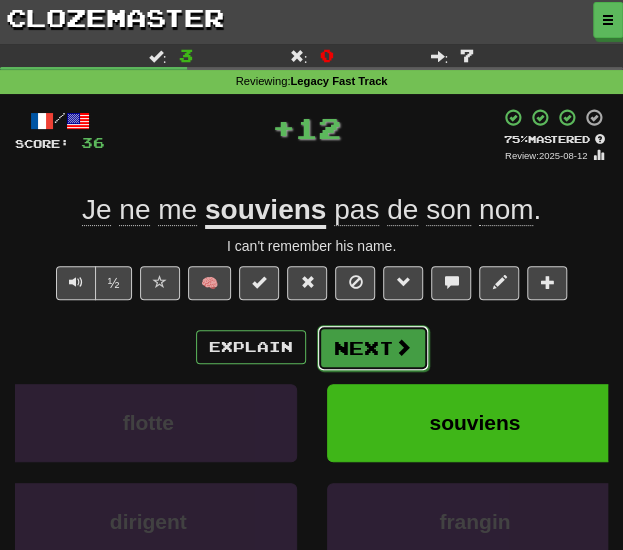 click on "Next" at bounding box center (373, 348) 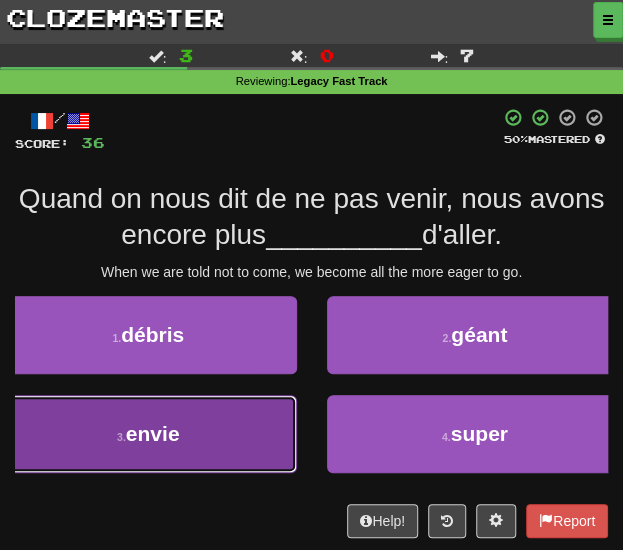 click on "3 .  envie" at bounding box center [148, 434] 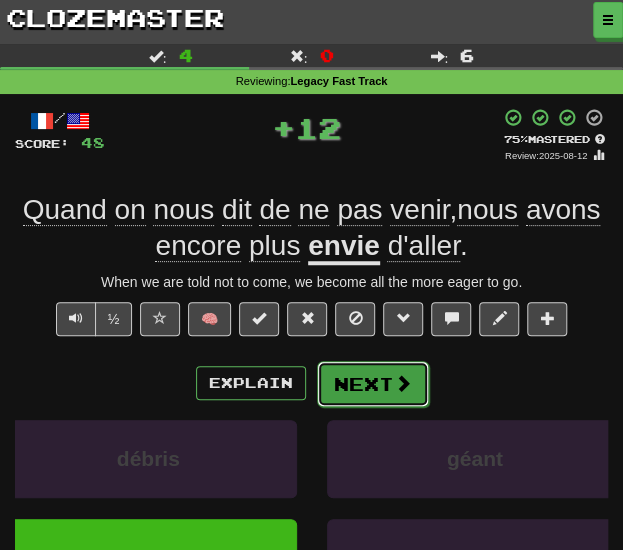 click on "Next" at bounding box center [373, 384] 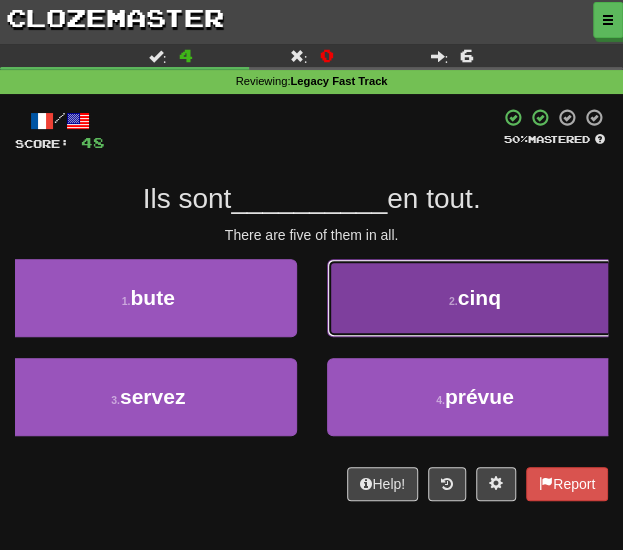 click on "2 .  cinq" at bounding box center [475, 298] 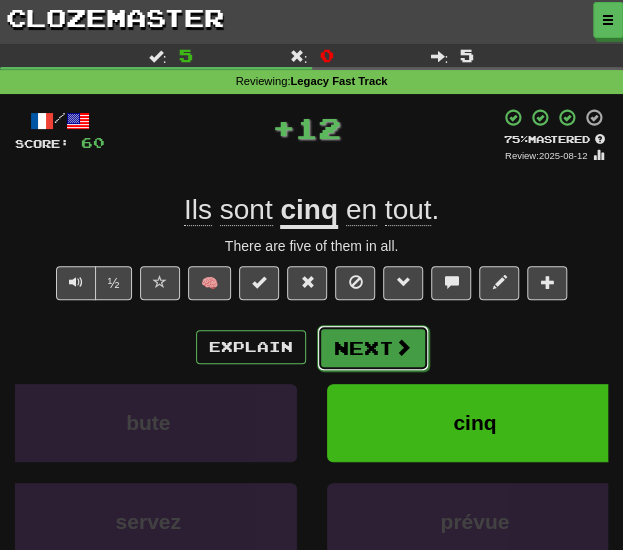 click on "Next" at bounding box center [373, 348] 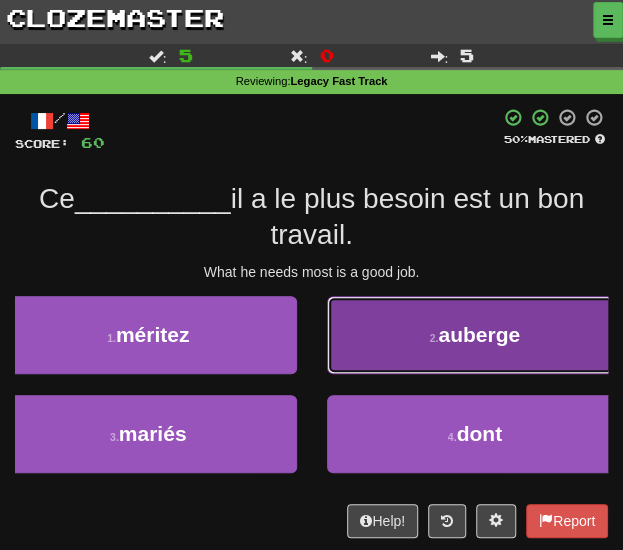 click on "2 .  auberge" at bounding box center [475, 335] 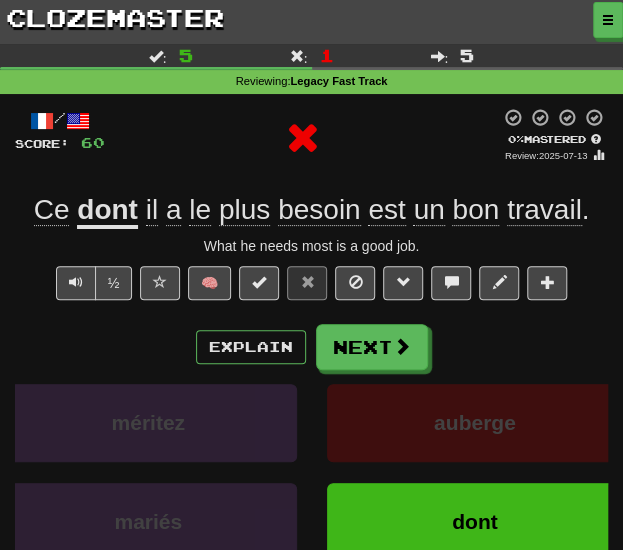 click on "Explain Next méritez auberge mariés dont Learn more: méritez auberge mariés dont" at bounding box center [311, 468] 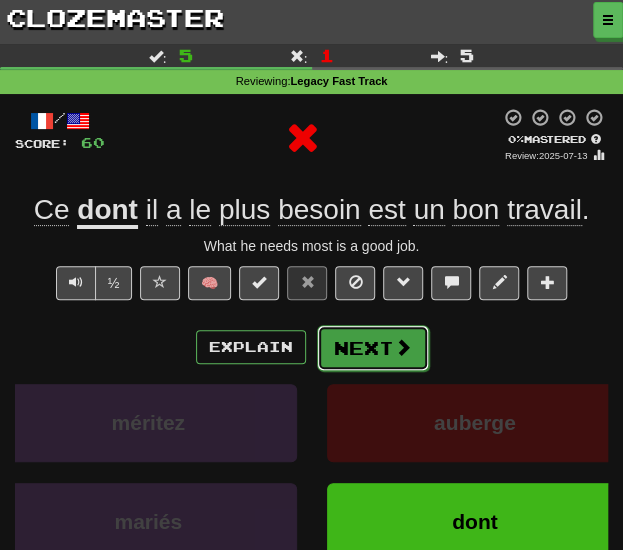 click on "Next" at bounding box center [373, 348] 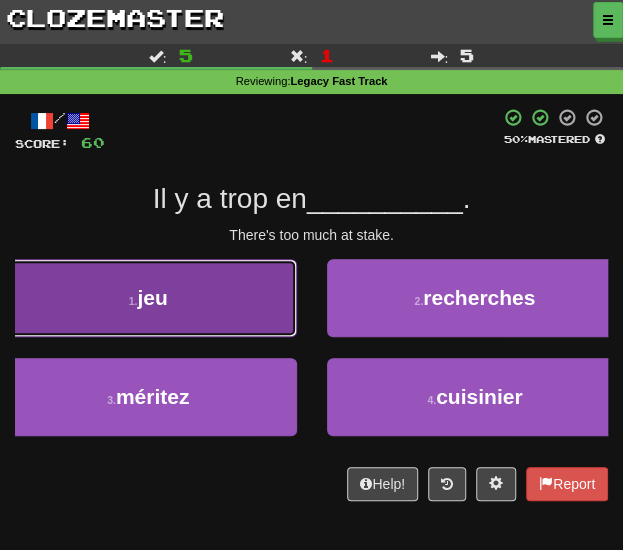 click on "1 .  jeu" at bounding box center [148, 298] 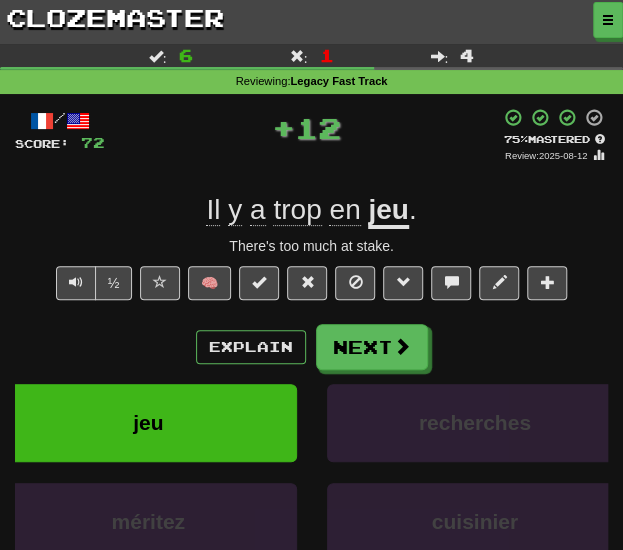 click on "Explain Next" at bounding box center (311, 347) 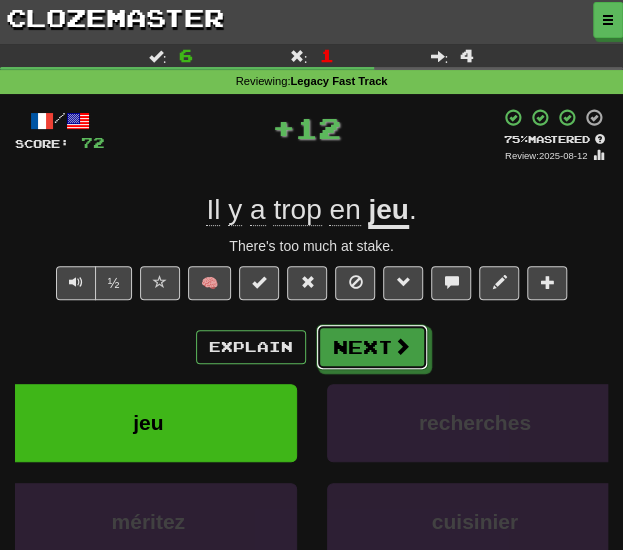click on "Explain Next jeu recherches méritez cuisinier Learn more: jeu recherches méritez cuisinier" at bounding box center [311, 468] 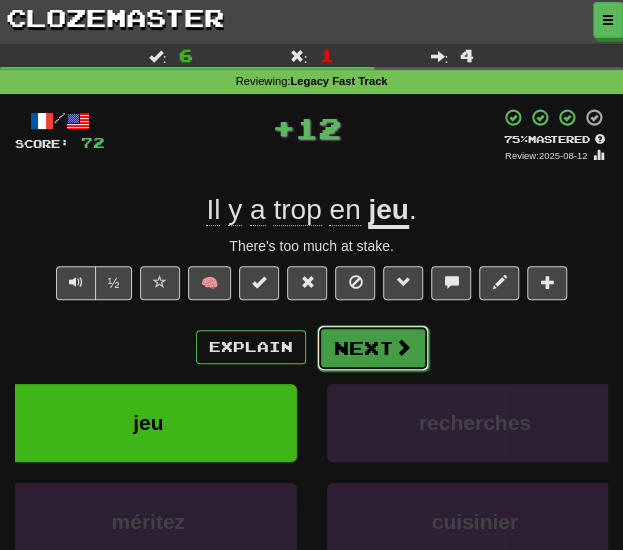click on "Next" at bounding box center [373, 348] 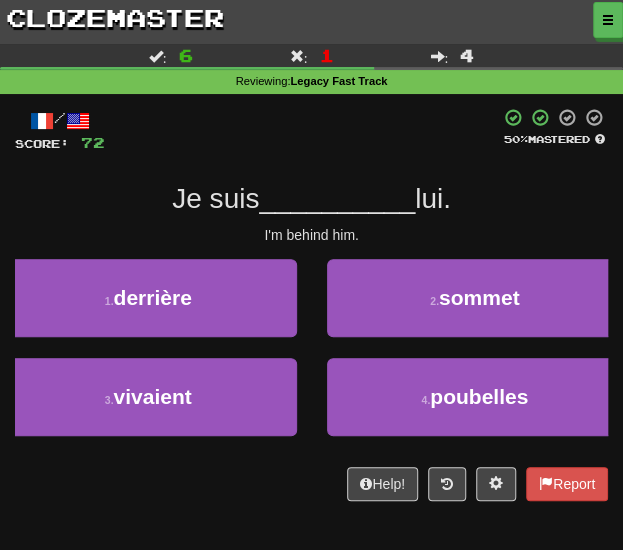 click on "1 .  derrière" at bounding box center (148, 308) 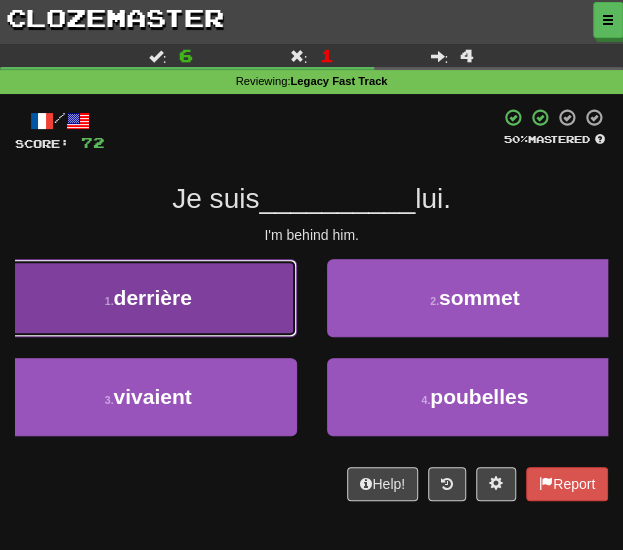click on "1 .  derrière" at bounding box center (148, 298) 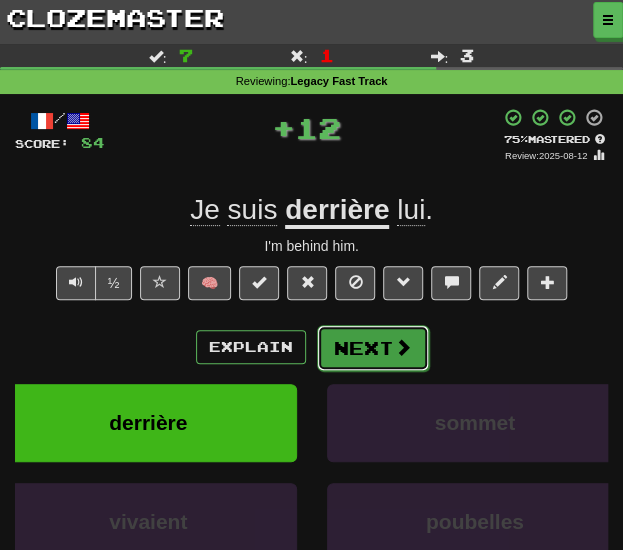 click on "Next" at bounding box center [373, 348] 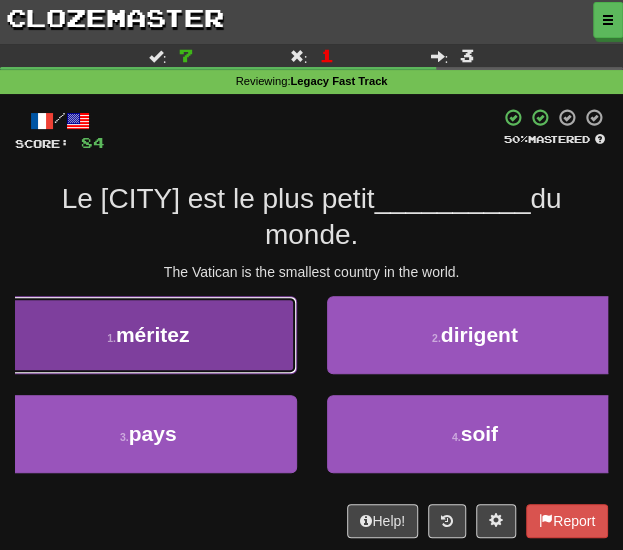 click on "1 .  méritez" at bounding box center [148, 335] 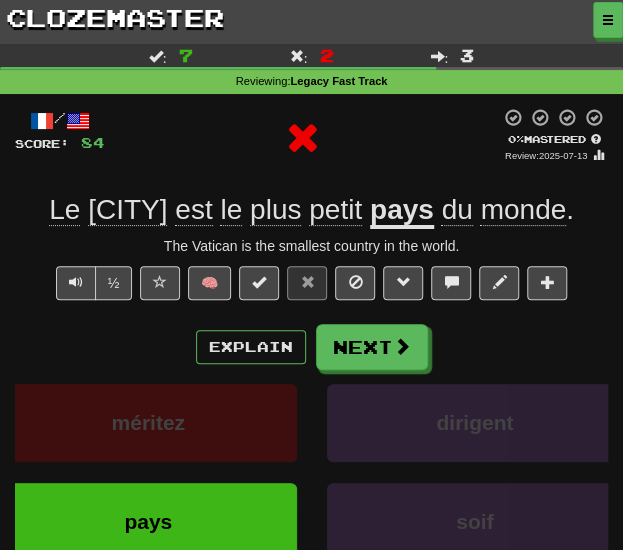 click on "Explain Next méritez dirigent pays soif Learn more: méritez dirigent pays soif" at bounding box center (311, 468) 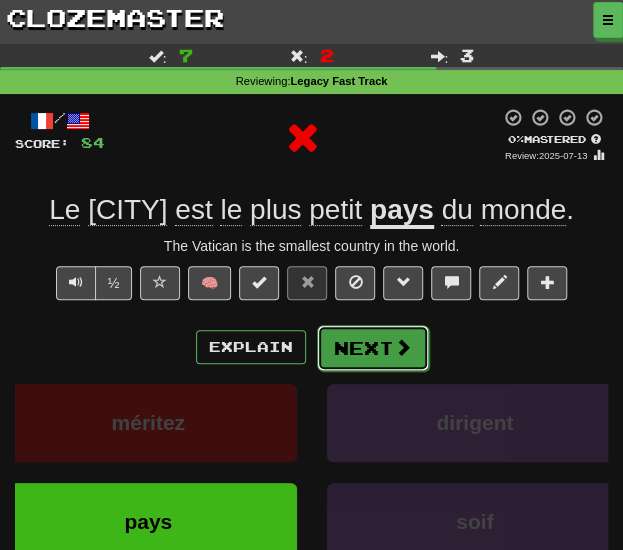 click on "Next" at bounding box center [373, 348] 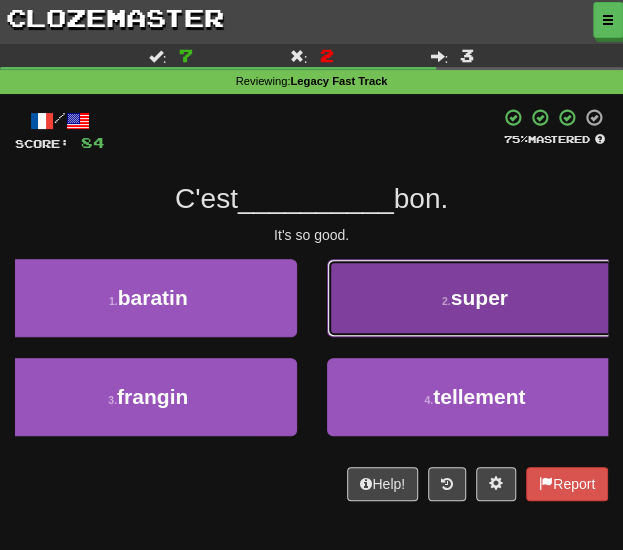 click on "2 .  super" at bounding box center (475, 298) 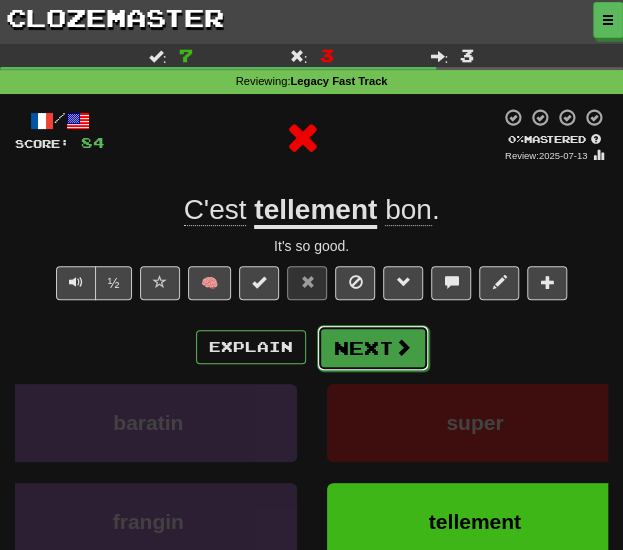click on "Next" at bounding box center [373, 348] 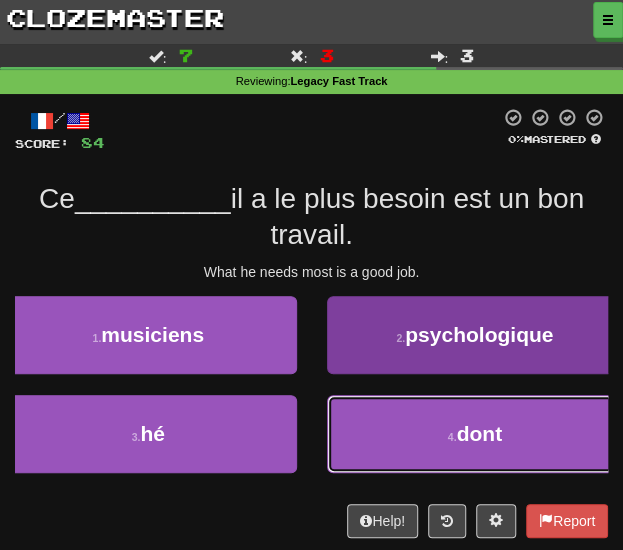 click on "4 .  dont" at bounding box center [475, 434] 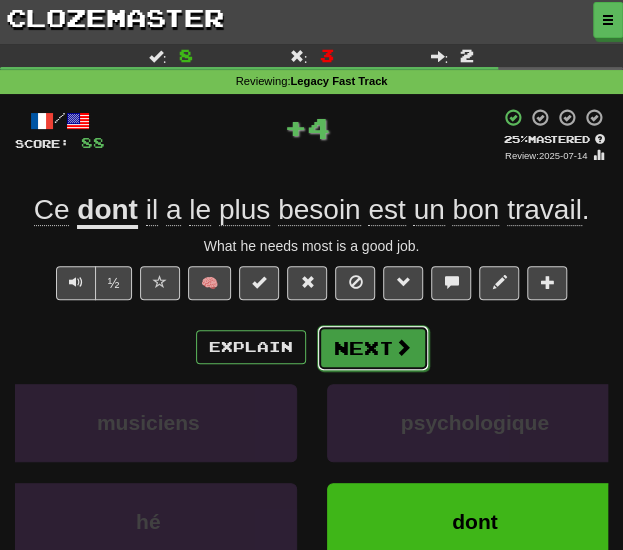 click on "Next" at bounding box center [373, 348] 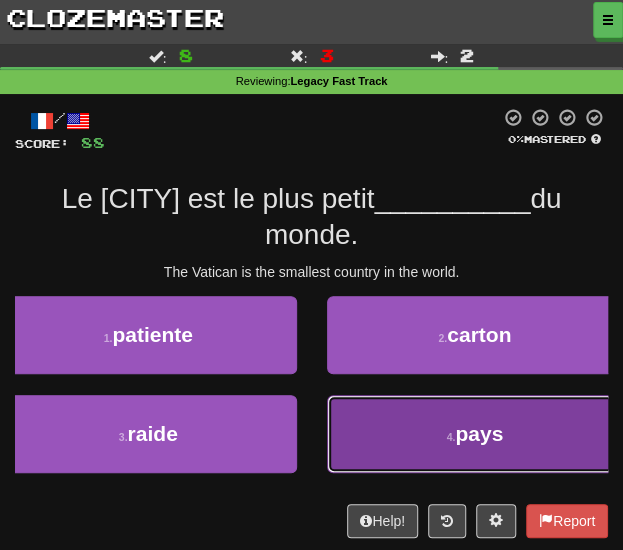 click on "4 .  pays" at bounding box center [475, 434] 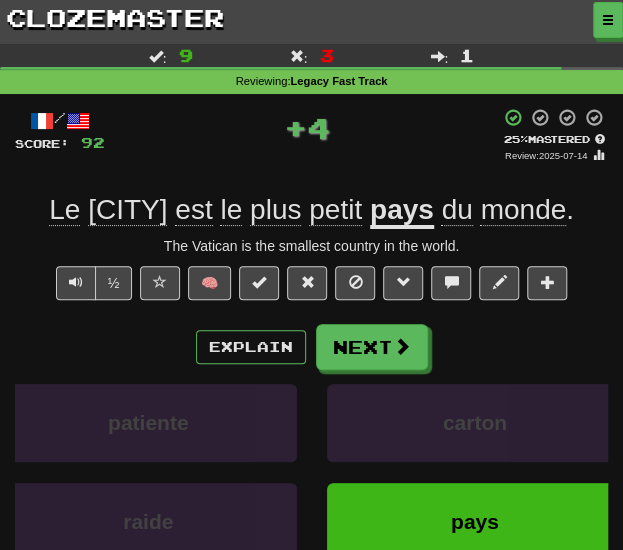 click on "Next" at bounding box center (372, 347) 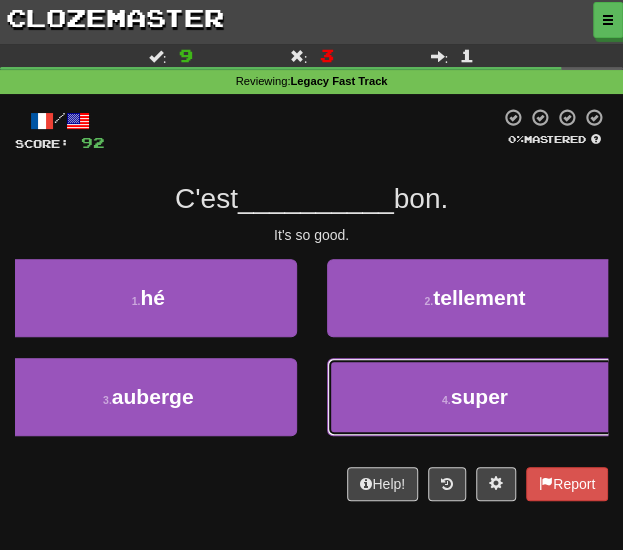 click on "4 .  super" at bounding box center [475, 397] 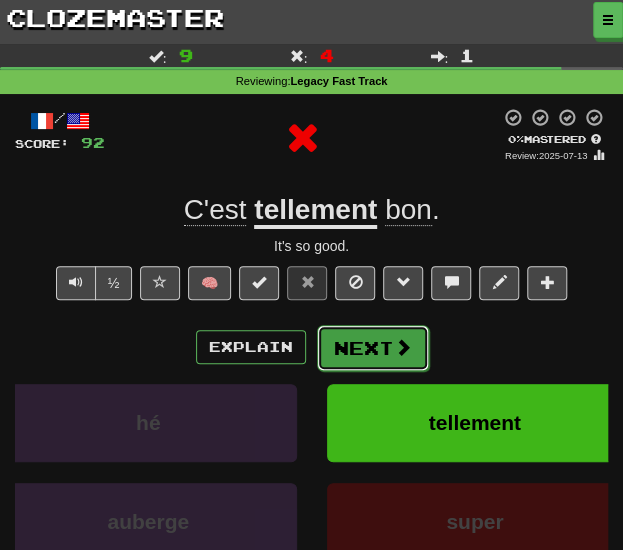 click on "Next" at bounding box center [373, 348] 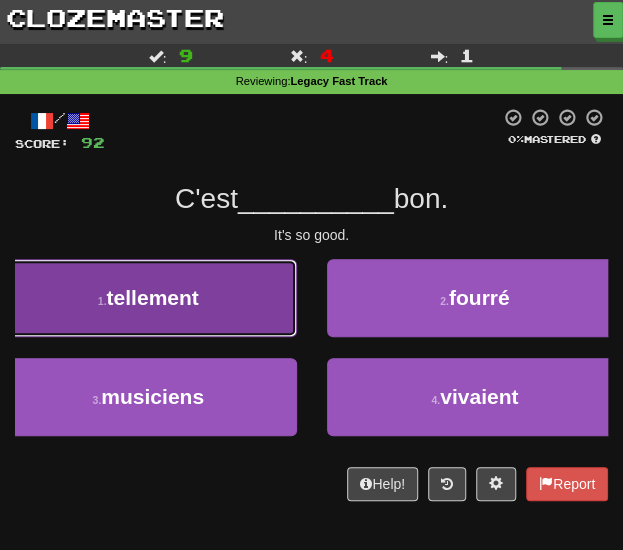 click on "1 .  tellement" at bounding box center [148, 298] 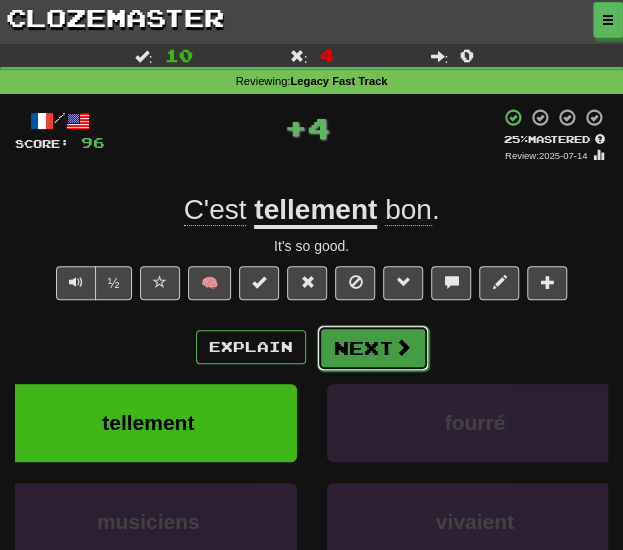 click on "Next" at bounding box center (373, 348) 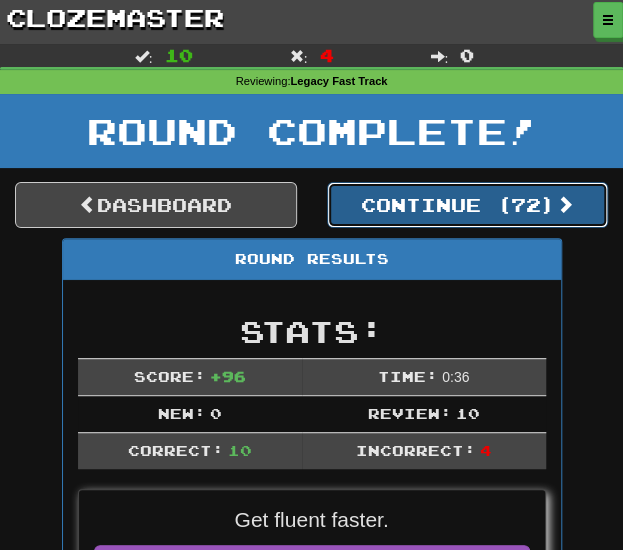 click on "Continue ( 72 )" at bounding box center [468, 205] 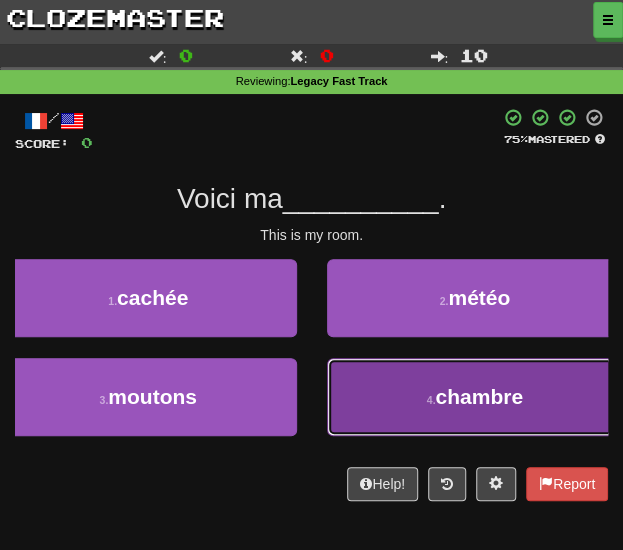 click on "4 .  chambre" at bounding box center [475, 397] 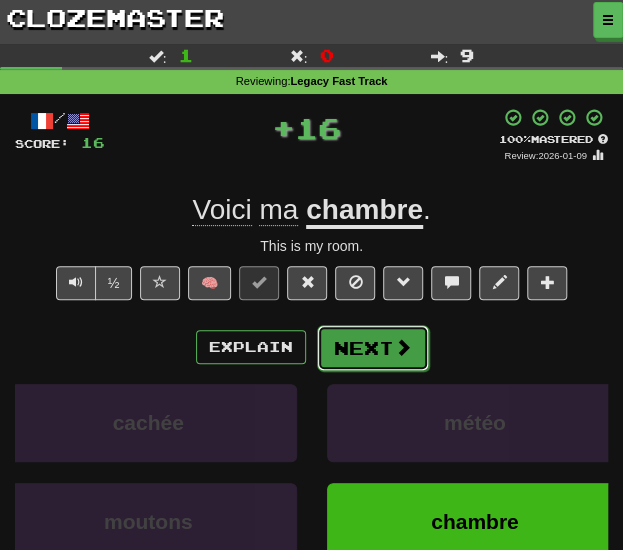 click on "Next" at bounding box center (373, 348) 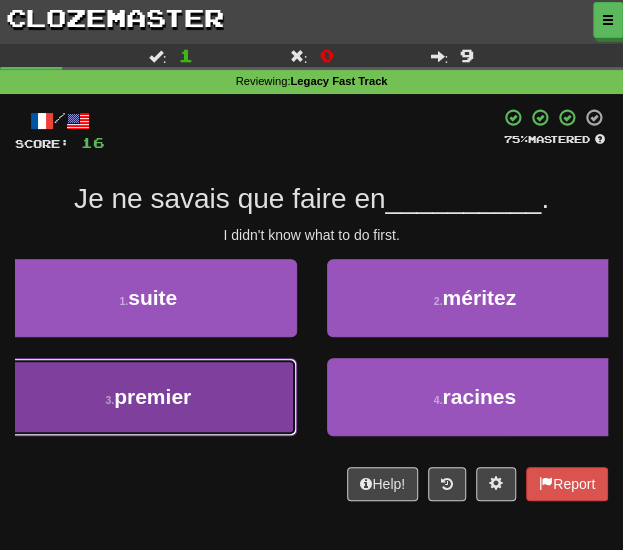 click on "3 .  premier" at bounding box center (148, 397) 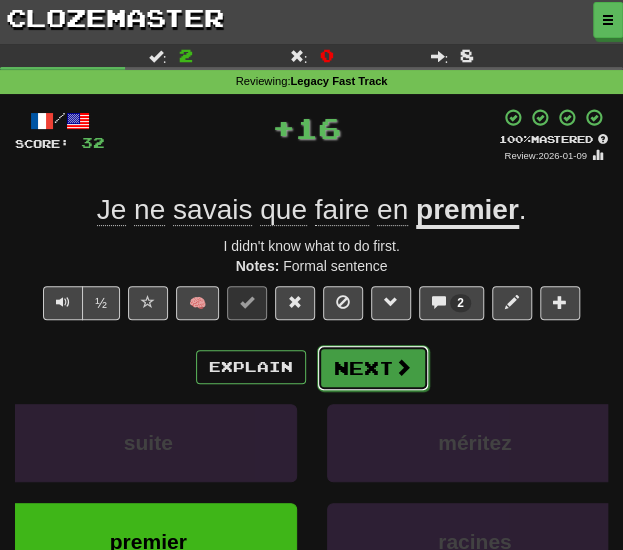 click on "Next" at bounding box center (373, 368) 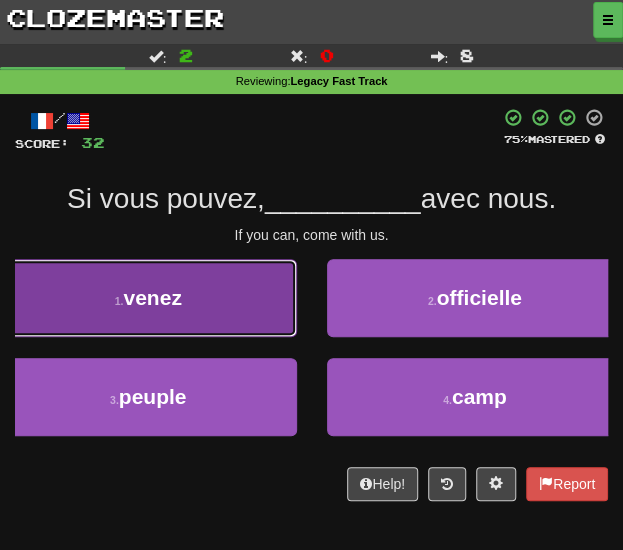 click on "1 .  venez" at bounding box center (148, 298) 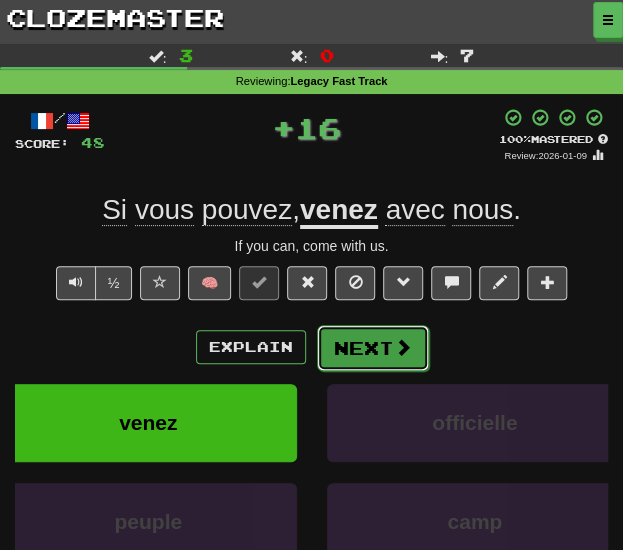 click on "Next" at bounding box center (373, 348) 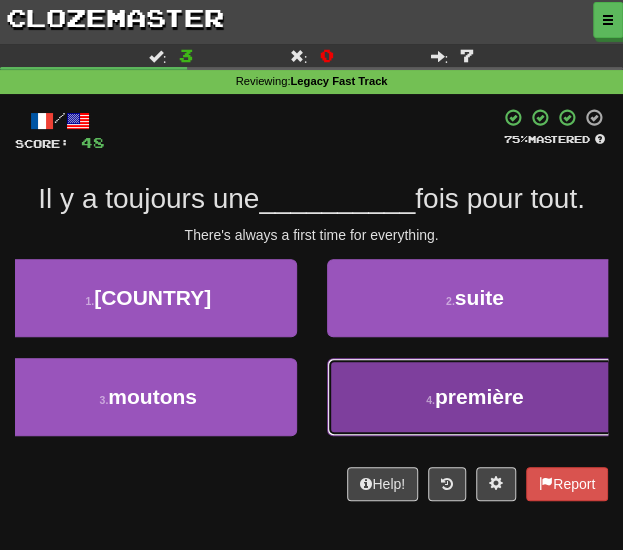 click on "4 .  première" at bounding box center [475, 397] 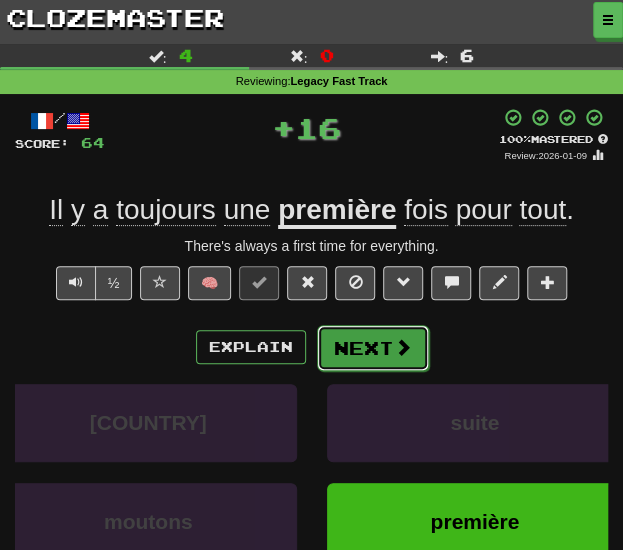 click on "Next" at bounding box center [373, 348] 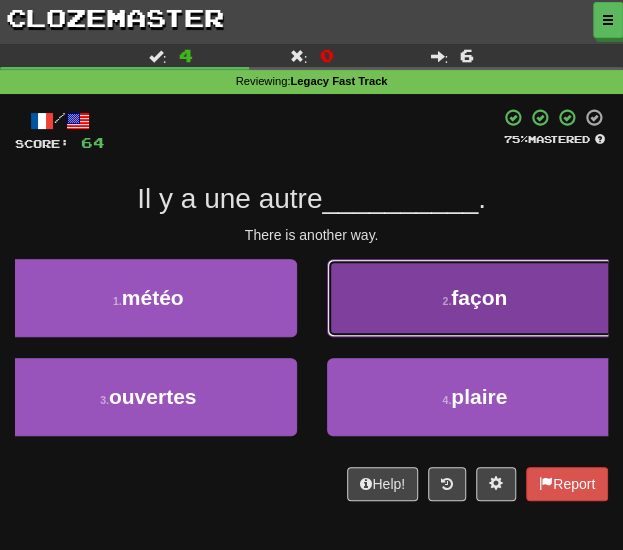 click on "2 .  façon" at bounding box center (475, 298) 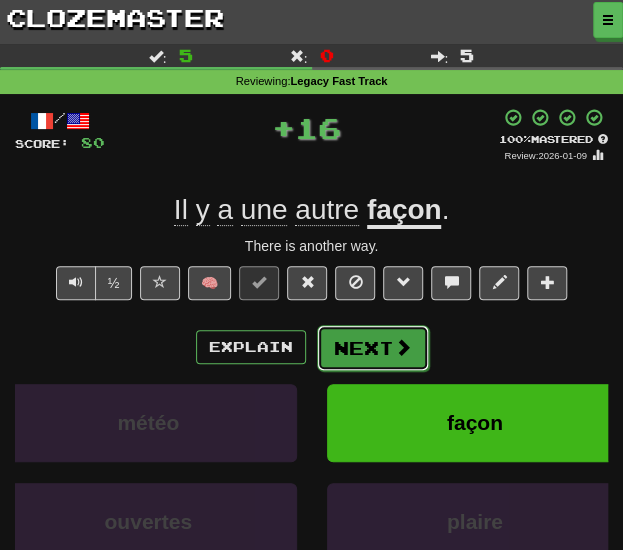 click on "Next" at bounding box center [373, 348] 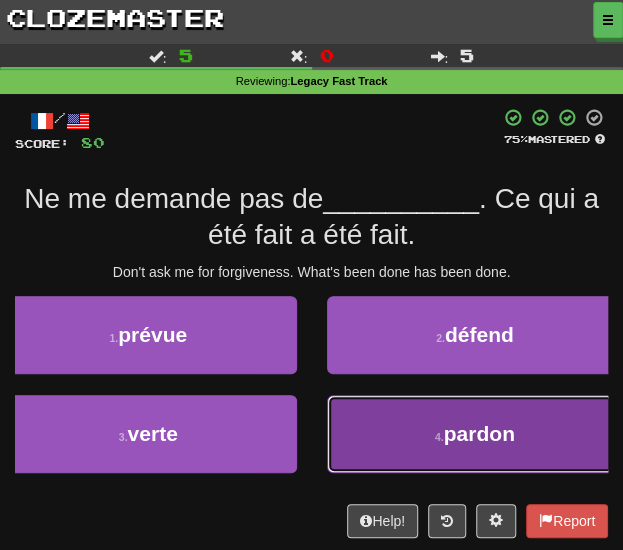 click on "4 .  pardon" at bounding box center [475, 434] 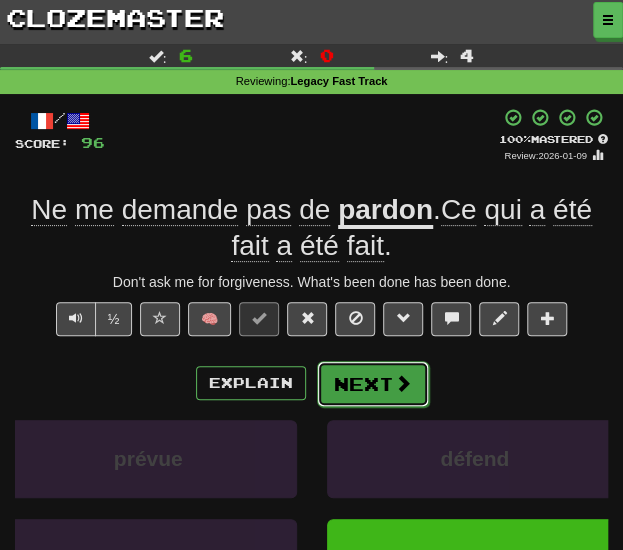 click on "Next" at bounding box center [373, 384] 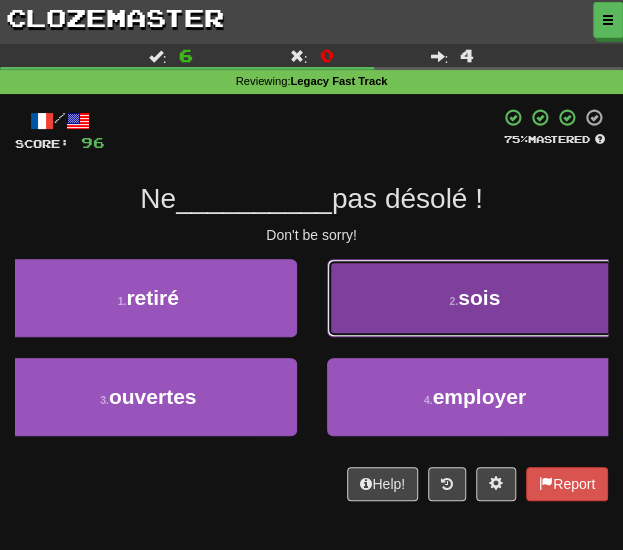 click on "2 .  sois" at bounding box center [475, 298] 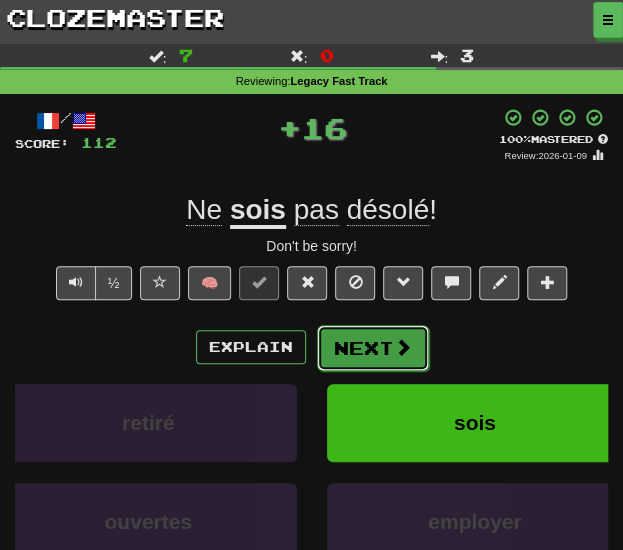 click on "Next" at bounding box center [373, 348] 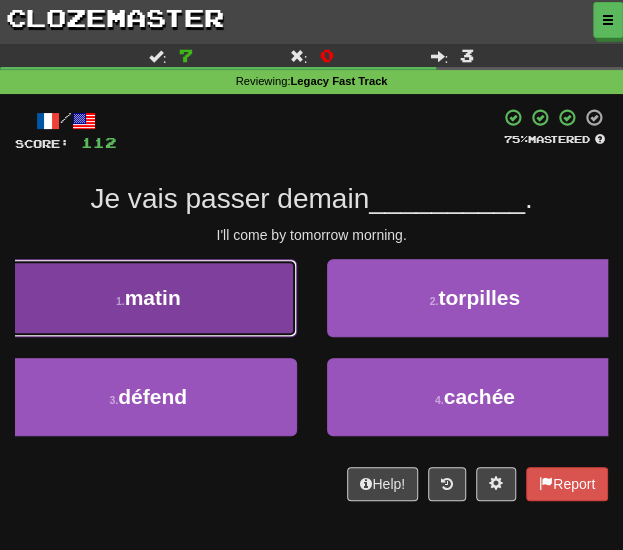 click on "1 .  matin" at bounding box center [148, 298] 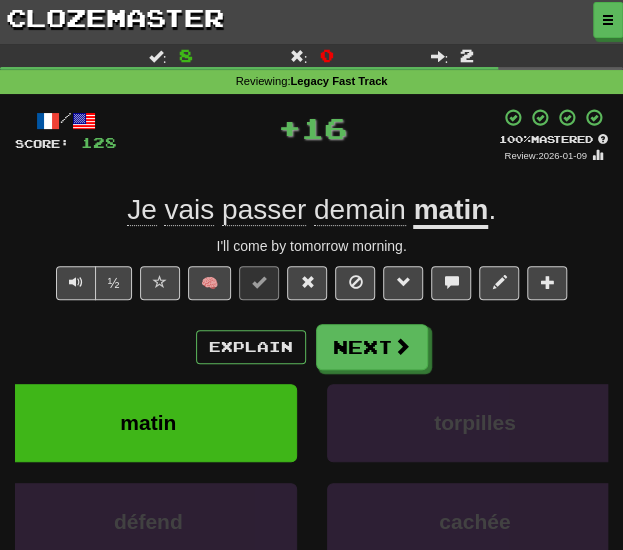 click on "Explain Next" at bounding box center (311, 347) 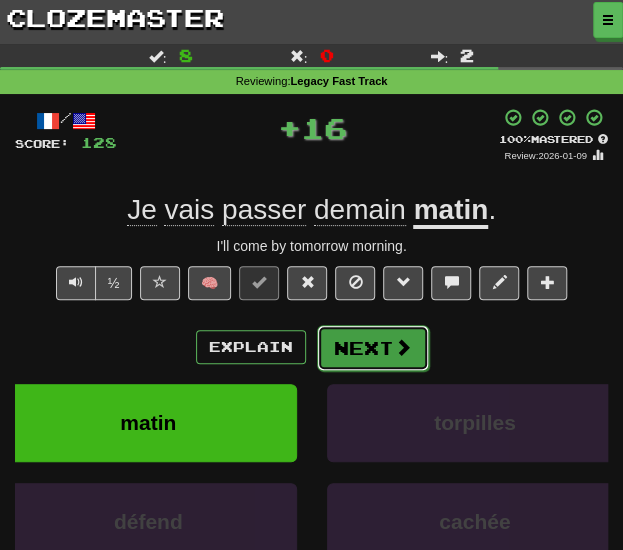 click on "Next" at bounding box center (373, 348) 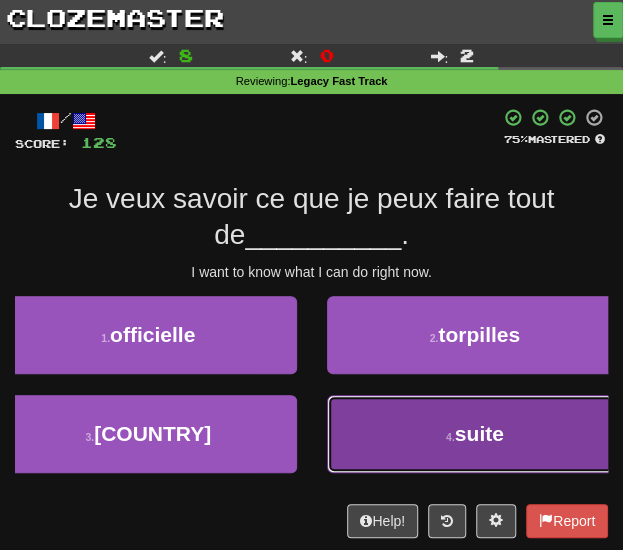 click on "4 .  suite" at bounding box center [475, 434] 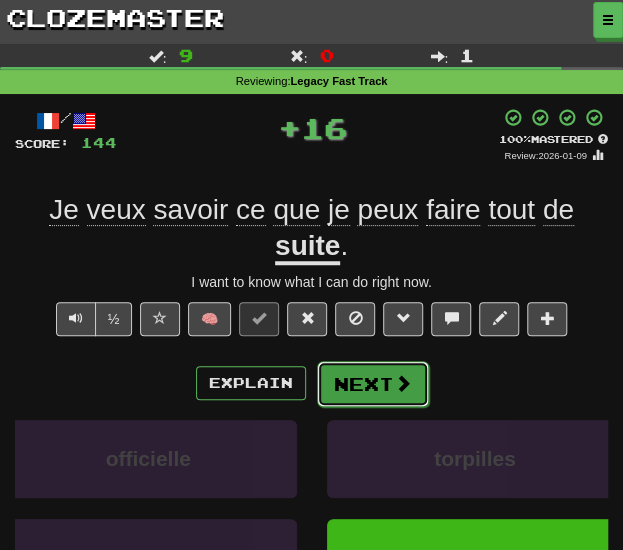 click on "Next" at bounding box center (373, 384) 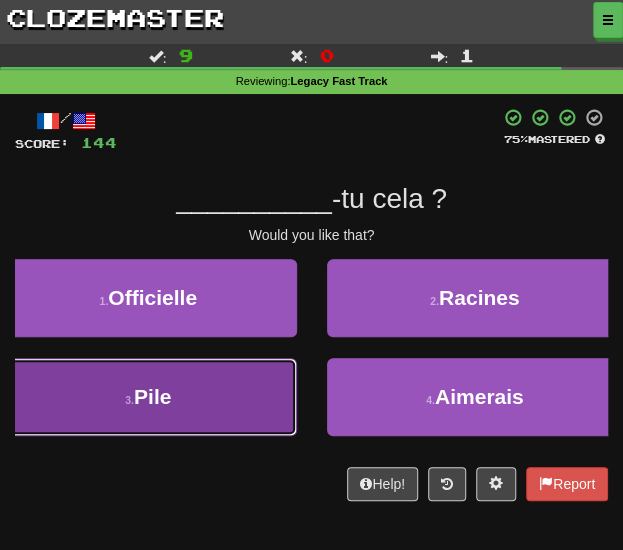 click on "3 .  Pile" at bounding box center (148, 397) 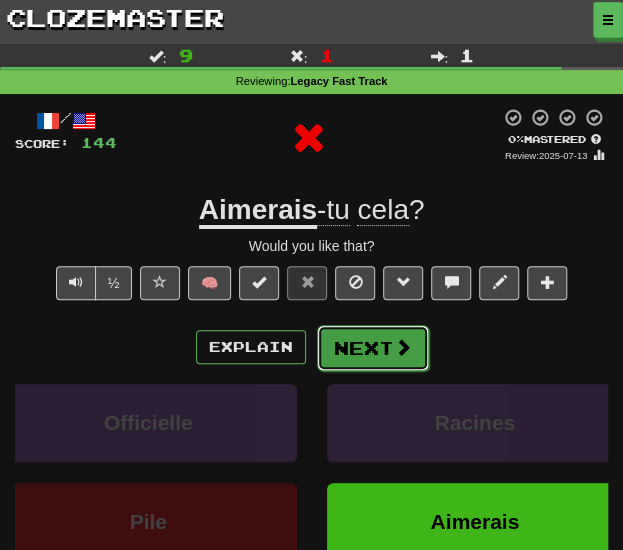 click on "Next" at bounding box center (373, 348) 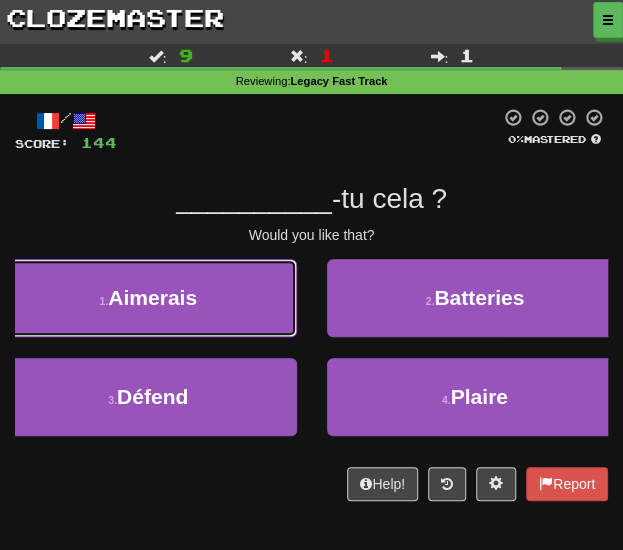 drag, startPoint x: 202, startPoint y: 297, endPoint x: 246, endPoint y: 305, distance: 44.72136 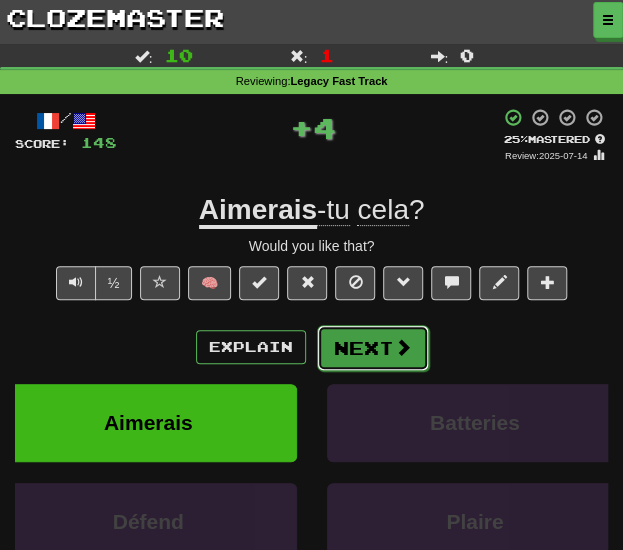 click on "Next" at bounding box center [373, 348] 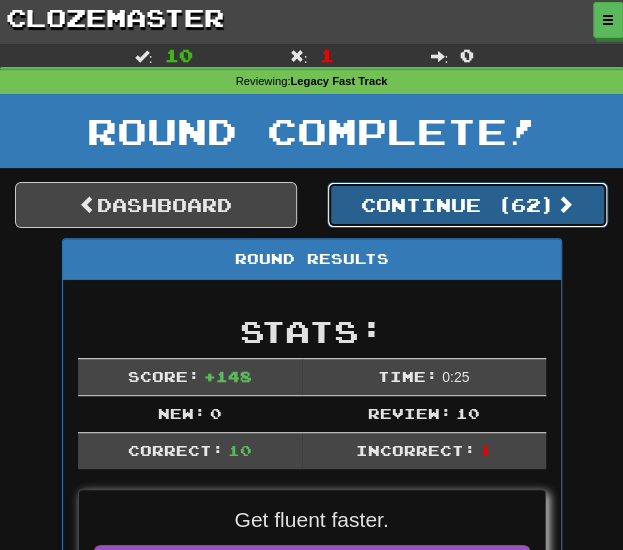 click on "Continue ( 62 )" at bounding box center (468, 205) 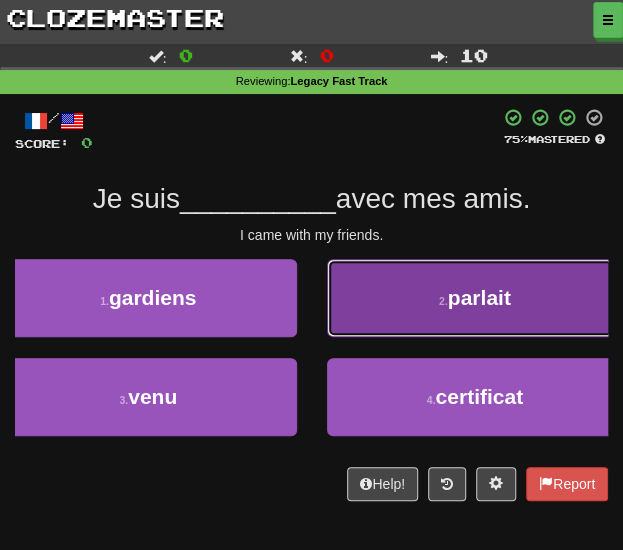 click on "2 .  parlait" at bounding box center (475, 298) 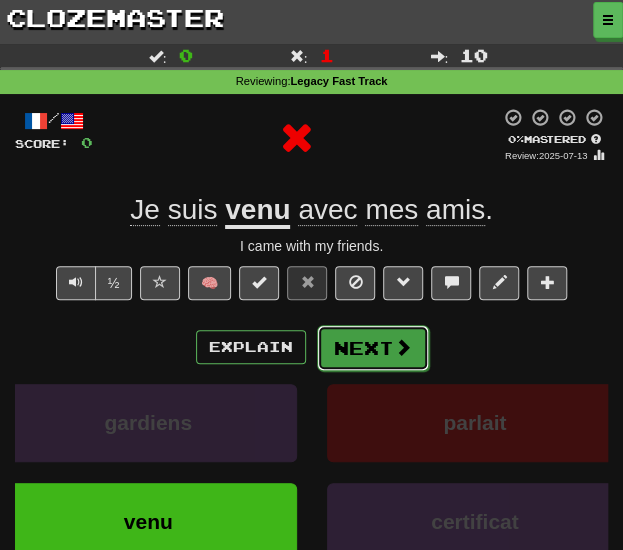 click on "Next" at bounding box center (373, 348) 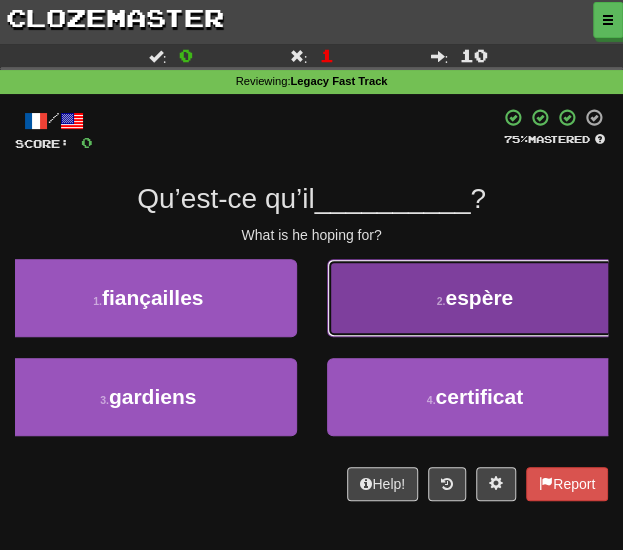 click on "2 .  espère" at bounding box center (475, 298) 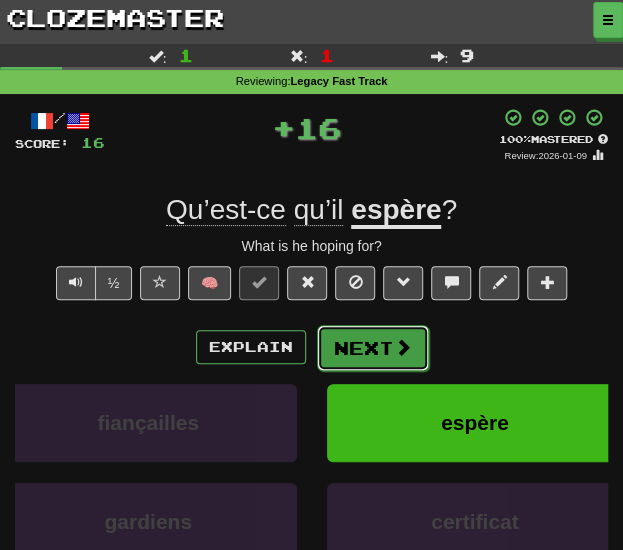 click on "Next" at bounding box center (373, 348) 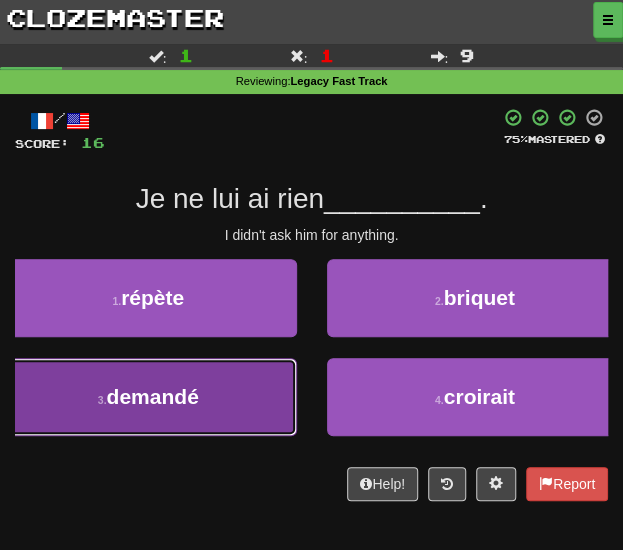 click on "3 .  demandé" at bounding box center [148, 397] 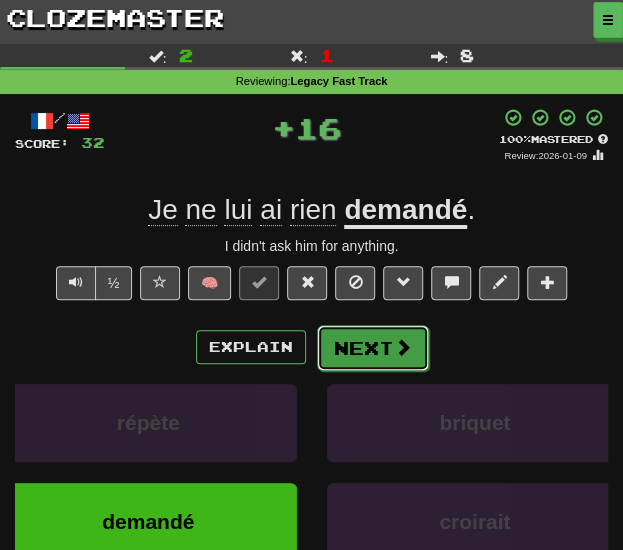 click on "Next" at bounding box center (373, 348) 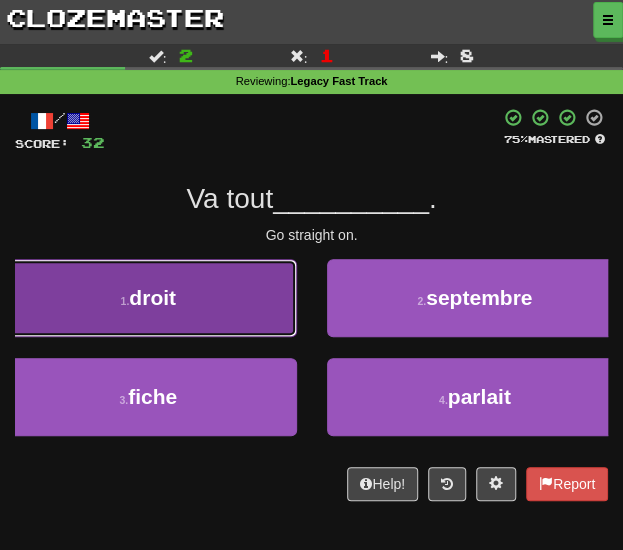 click on "1 .  droit" at bounding box center (148, 298) 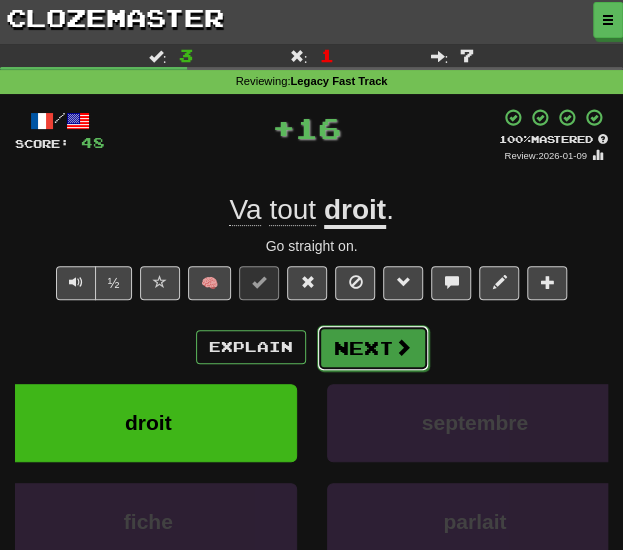 click on "Next" at bounding box center (373, 348) 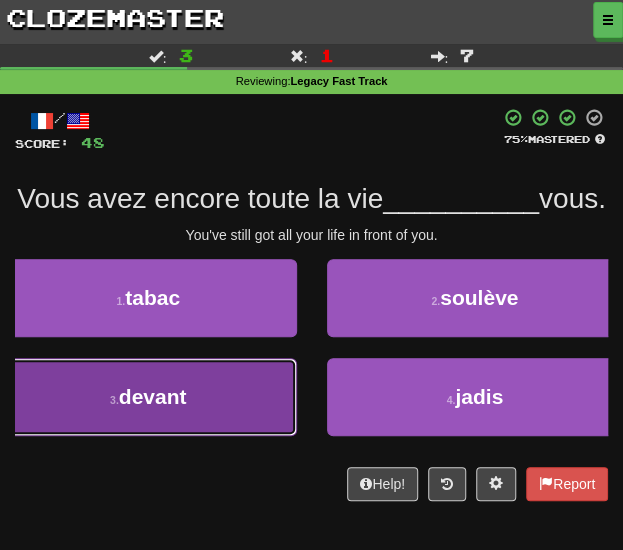 click on "3 .  devant" at bounding box center (148, 397) 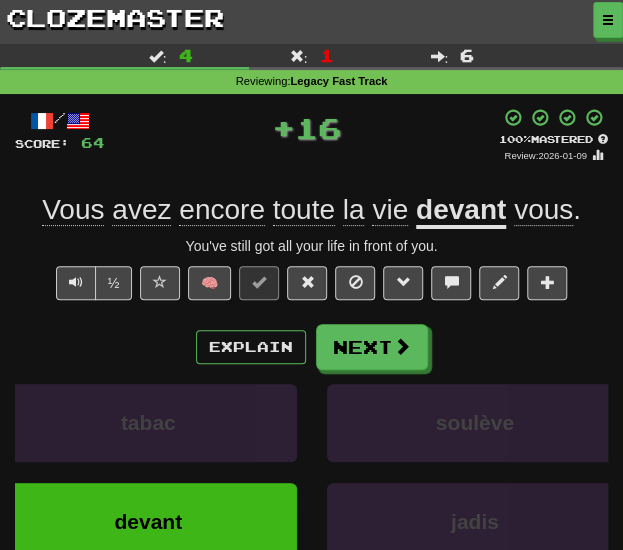 click on "Explain Next tabac soulève devant jadis Learn more: tabac soulève devant jadis" at bounding box center (311, 468) 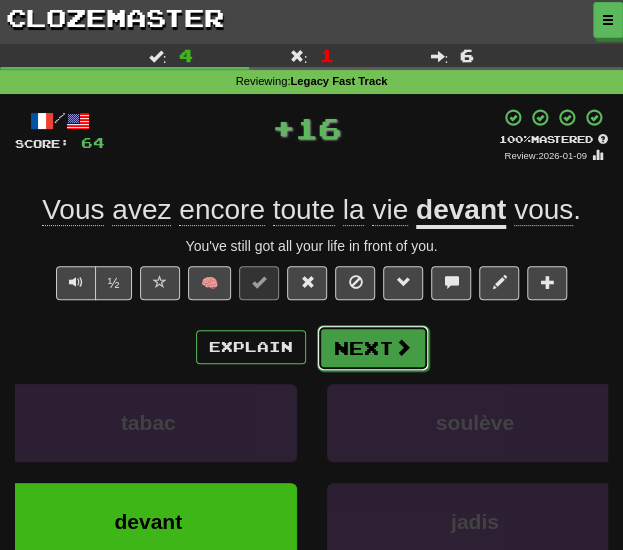 click on "Next" at bounding box center [373, 348] 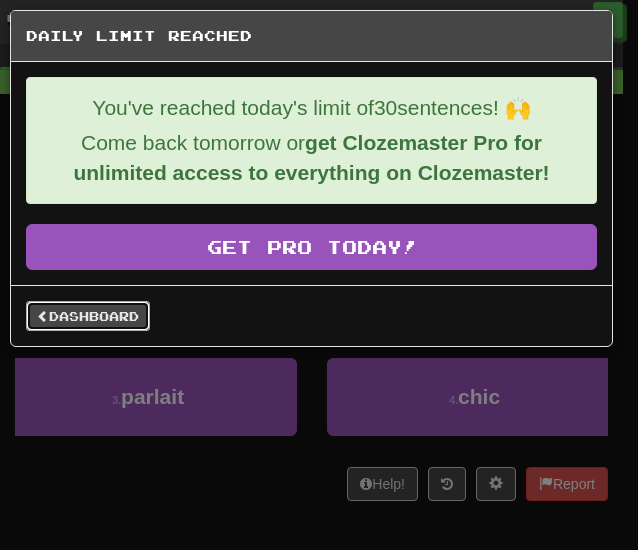 click on "Dashboard" at bounding box center (88, 316) 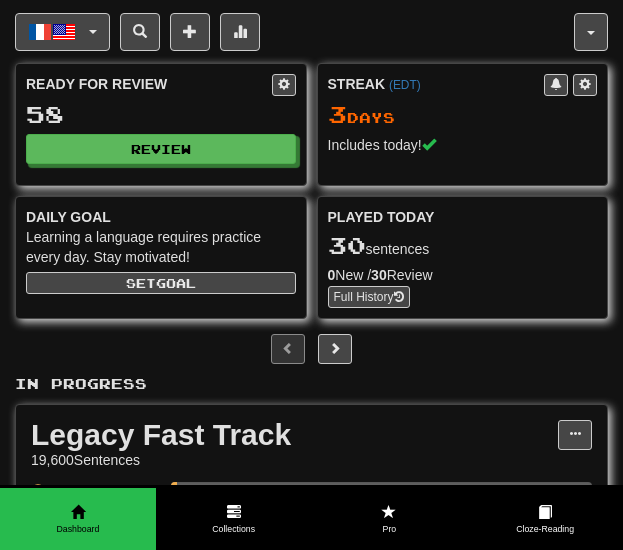 scroll, scrollTop: 0, scrollLeft: 0, axis: both 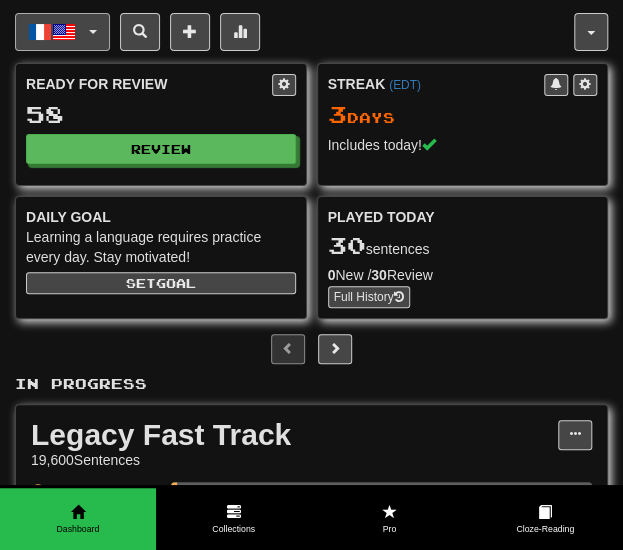 click at bounding box center [64, 32] 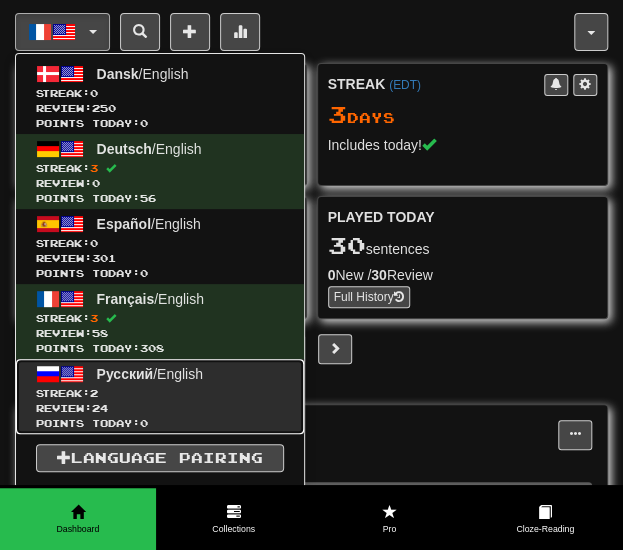 click on "Русский  /  English" at bounding box center (150, 374) 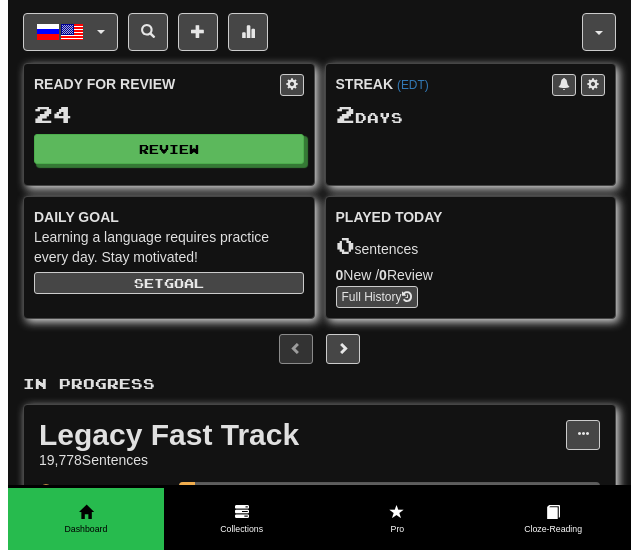 scroll, scrollTop: 0, scrollLeft: 0, axis: both 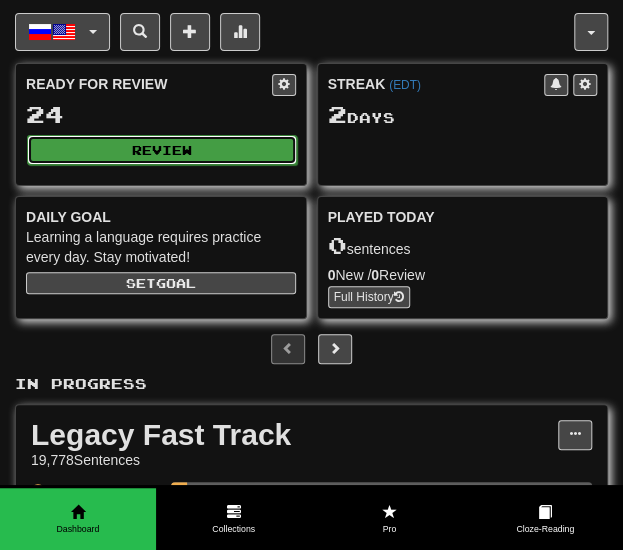 click on "Review" at bounding box center (162, 150) 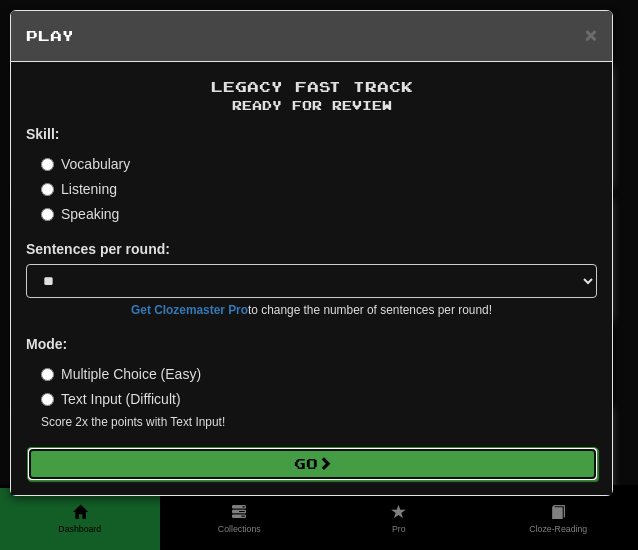 click on "Go" at bounding box center (312, 464) 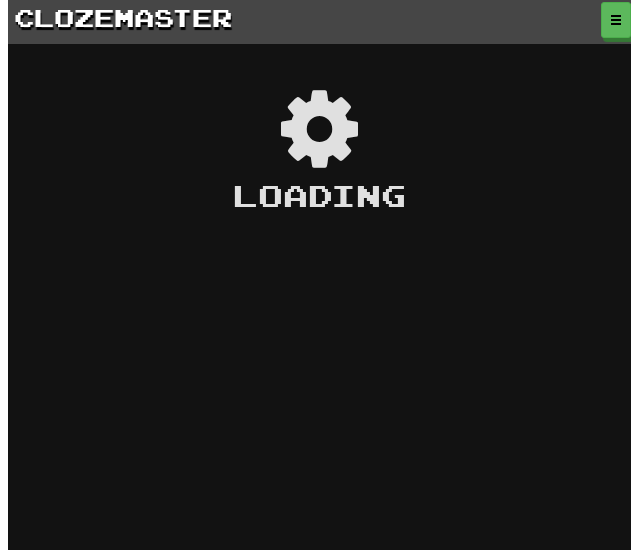 scroll, scrollTop: 0, scrollLeft: 0, axis: both 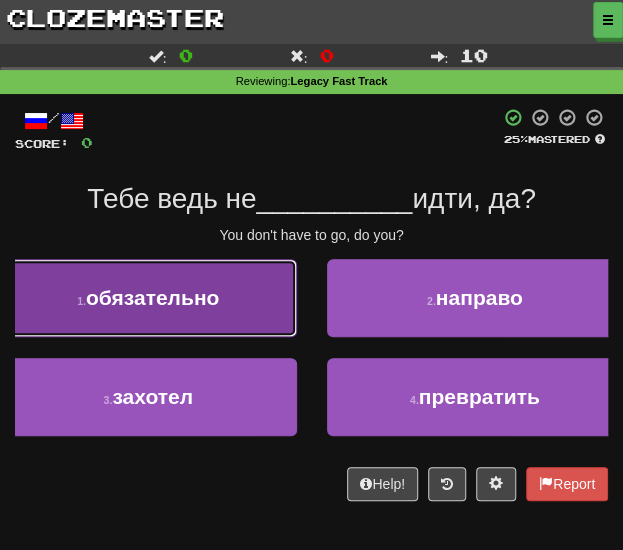 click on "1 .  обязательно" at bounding box center (148, 298) 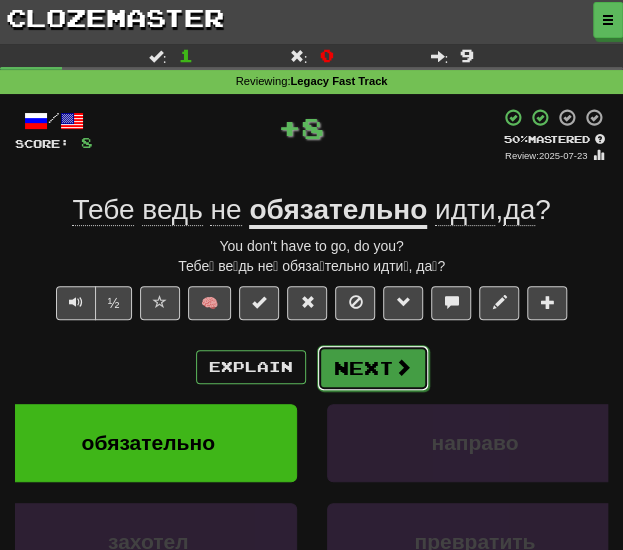 click on "Next" at bounding box center (373, 368) 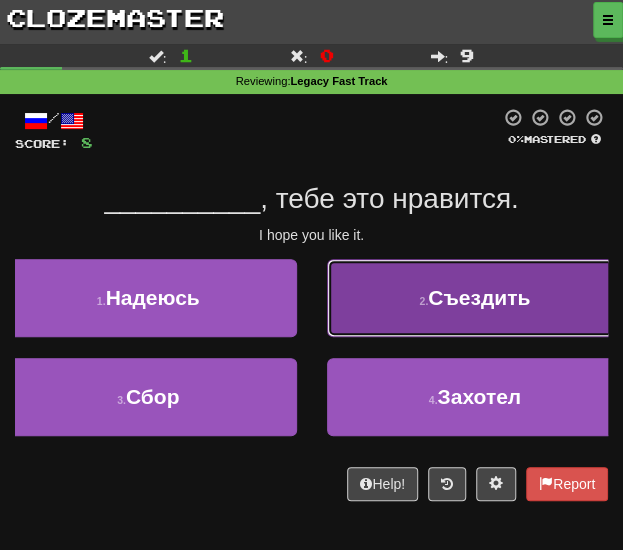 click on "2 .  Съездить" at bounding box center [475, 298] 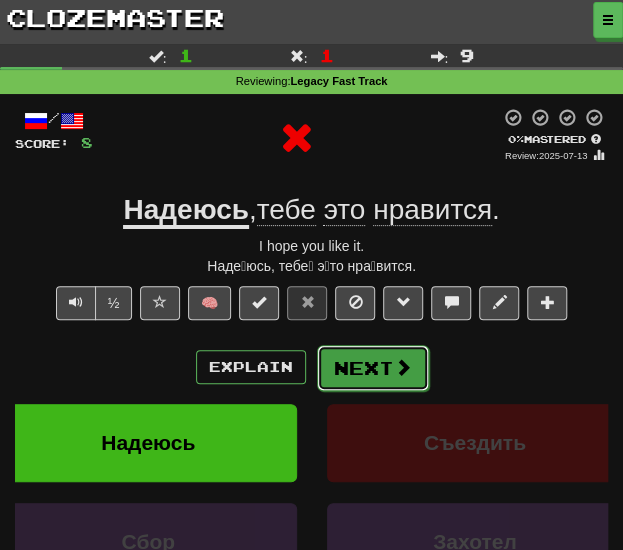click on "Next" at bounding box center [373, 368] 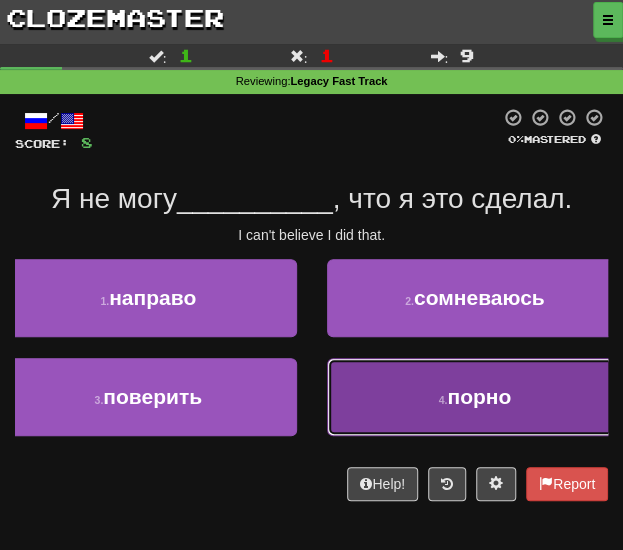 click on "4 .  порно" at bounding box center [475, 397] 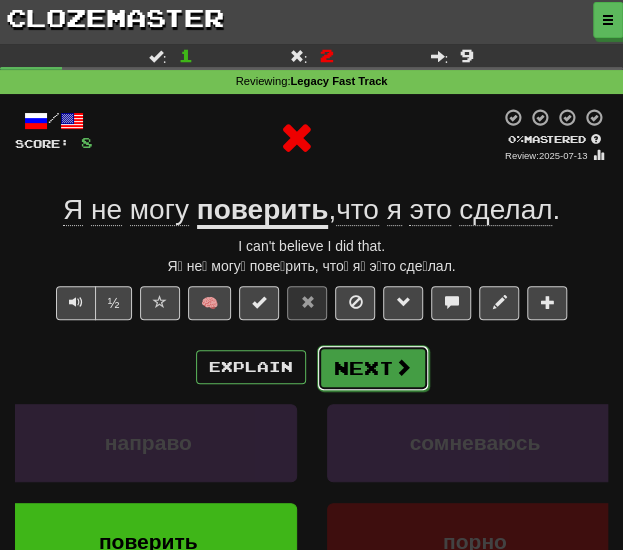 click on "Next" at bounding box center (373, 368) 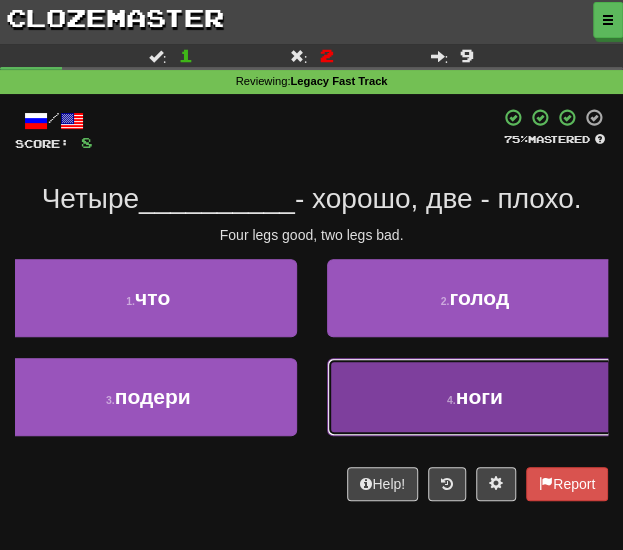 click on "4 .  ноги" at bounding box center (475, 397) 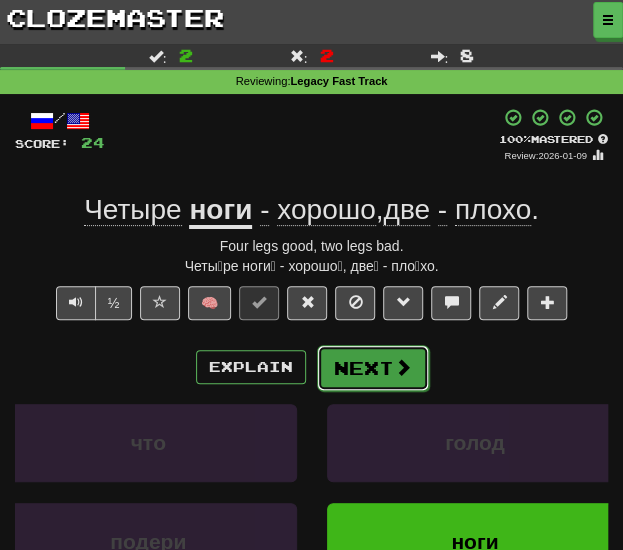 click on "Next" at bounding box center (373, 368) 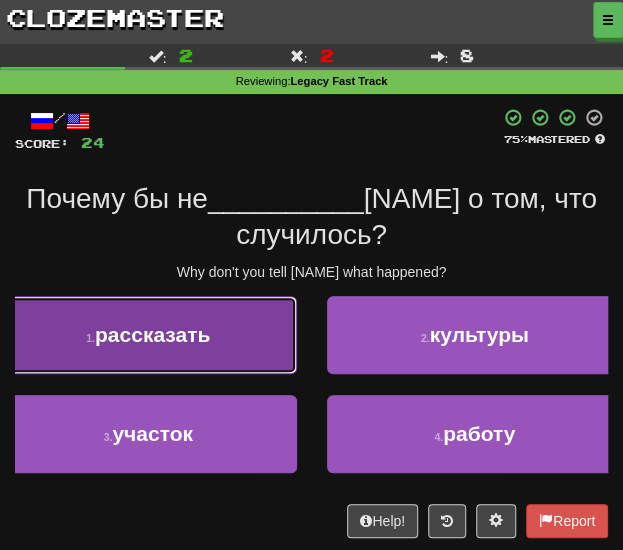 click on "1 .  рассказать" at bounding box center [148, 335] 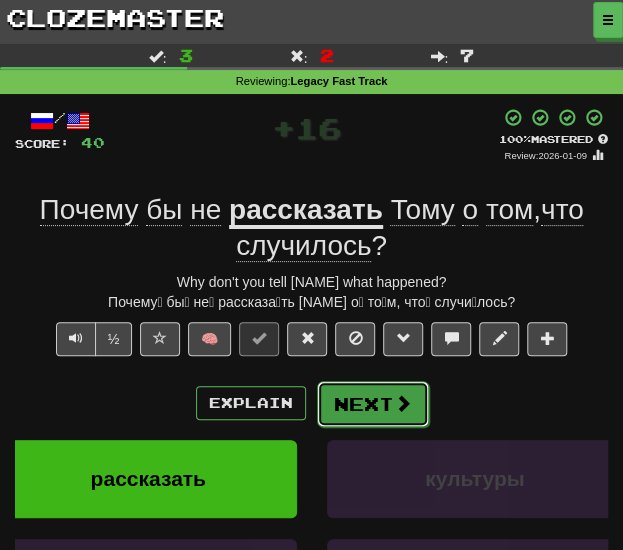 click on "Next" at bounding box center (373, 404) 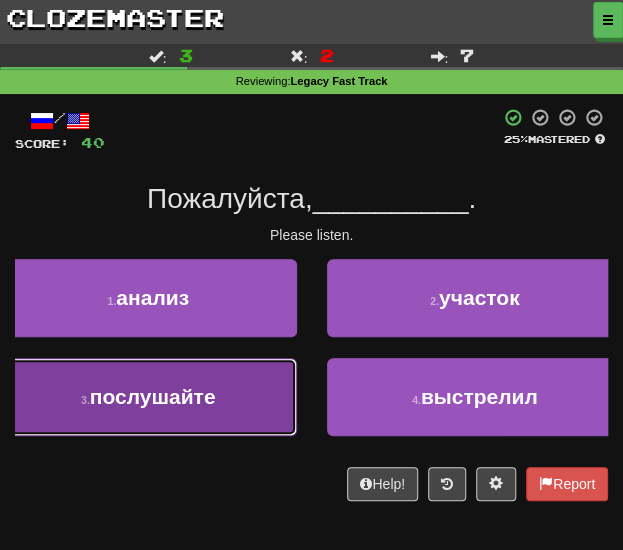click on "3 .  послушайте" at bounding box center [148, 397] 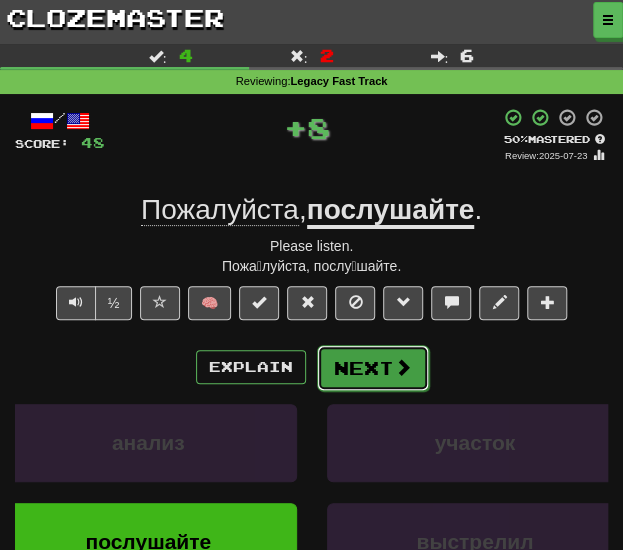 click on "Next" at bounding box center [373, 368] 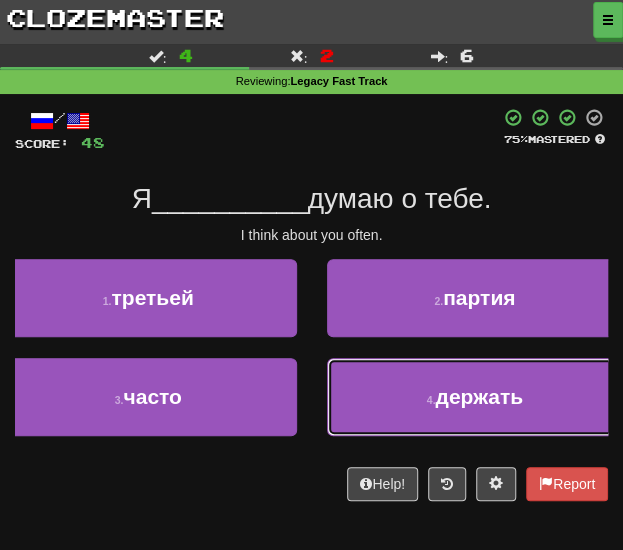 click on "4 .  держать" at bounding box center [475, 397] 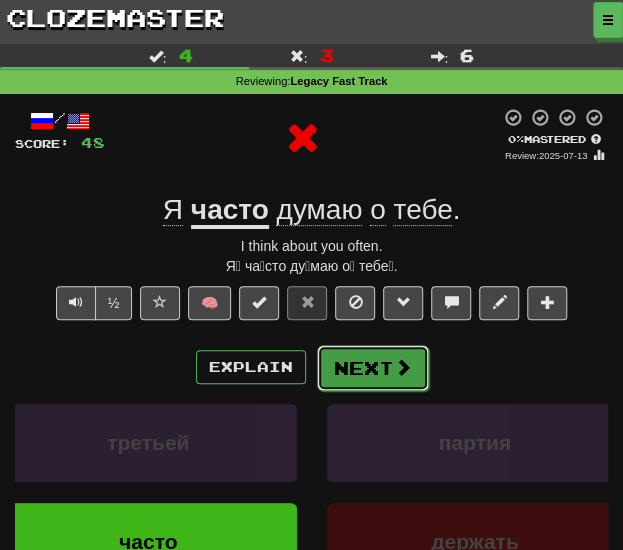 click on "Next" at bounding box center (373, 368) 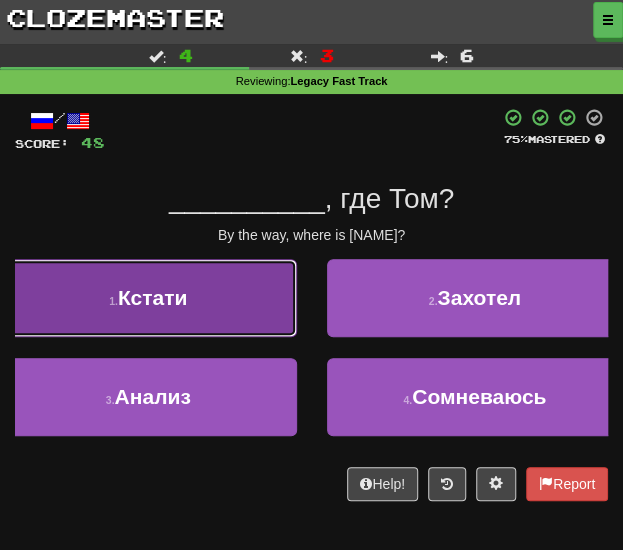 click on "1 .  Кстати" at bounding box center [148, 298] 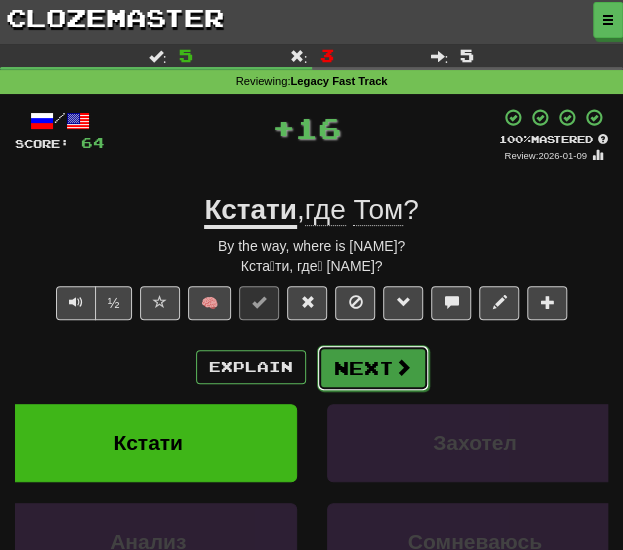 click on "Next" at bounding box center (373, 368) 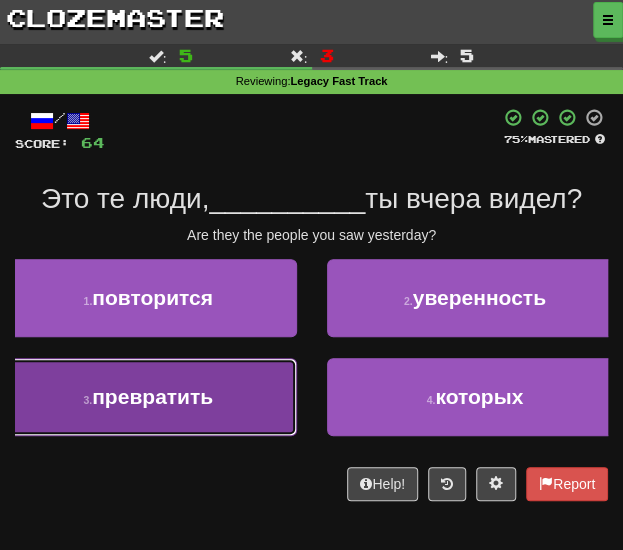 click on "3 .  превратить" at bounding box center (148, 397) 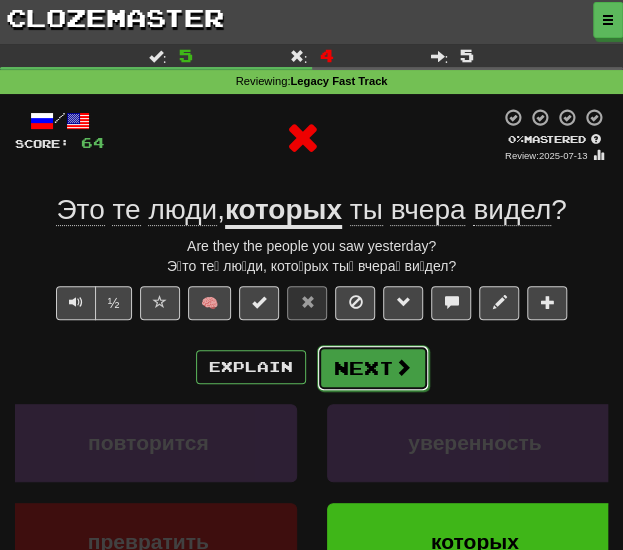 click on "Next" at bounding box center (373, 368) 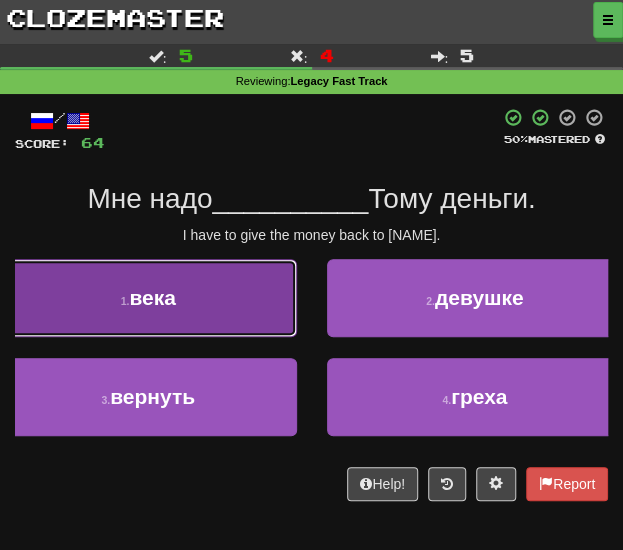 click on "1 .  века" at bounding box center [148, 298] 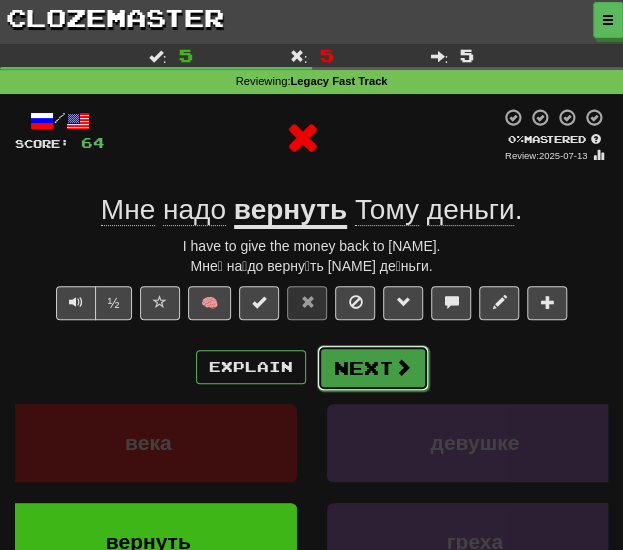 click on "Next" at bounding box center (373, 368) 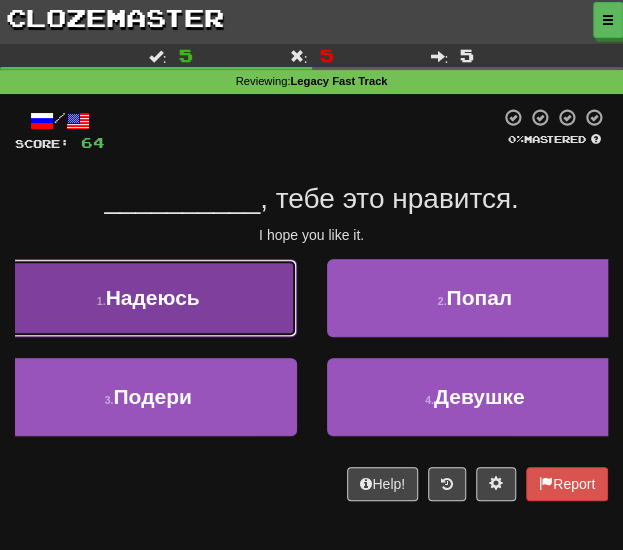 click on "1 .  Надеюсь" at bounding box center [148, 298] 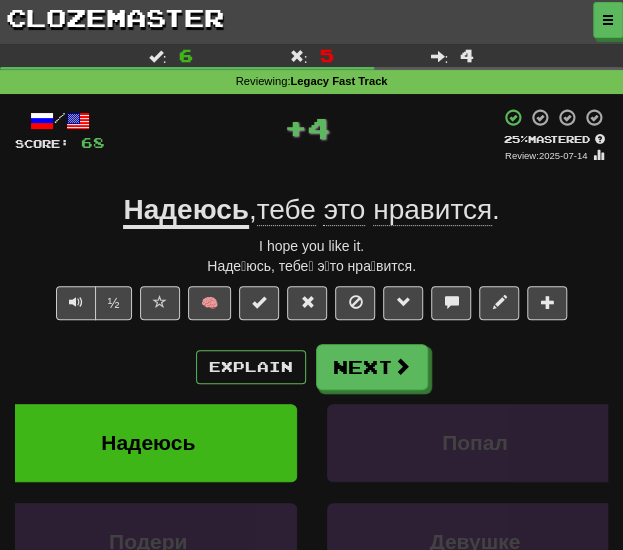 click on "/  Score:   68 + 4 25 %  Mastered Review:  2025-07-14 Надеюсь ,  тебе   это   нравится . I hope you like it. Наде́юсь, тебе́ э́то нра́вится. ½ 🧠 Explain Next Надеюсь Попал Подери Девушке Learn more: Надеюсь Попал Подери Девушке  Help!  Report Sentence Source" at bounding box center [311, 408] 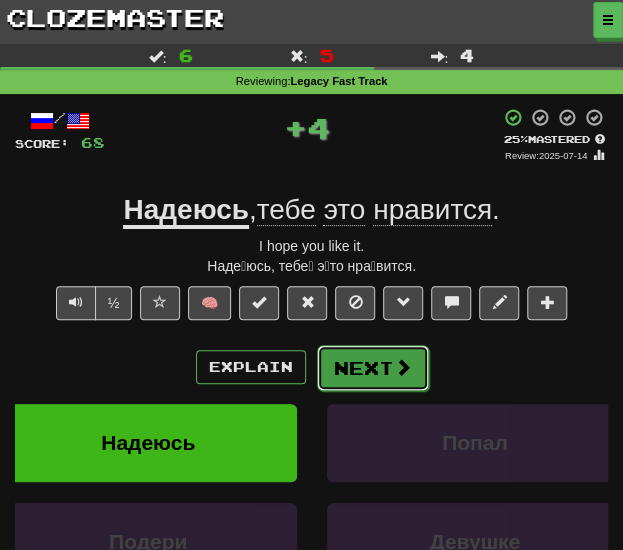 click on "Next" at bounding box center (373, 368) 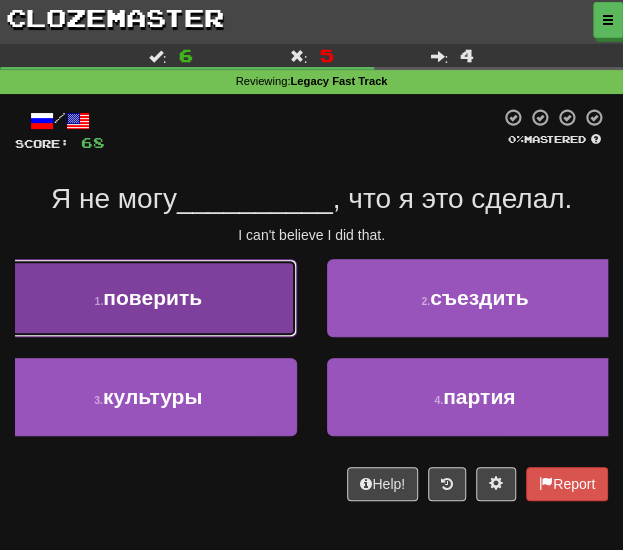 click on "1 .  поверить" at bounding box center [148, 298] 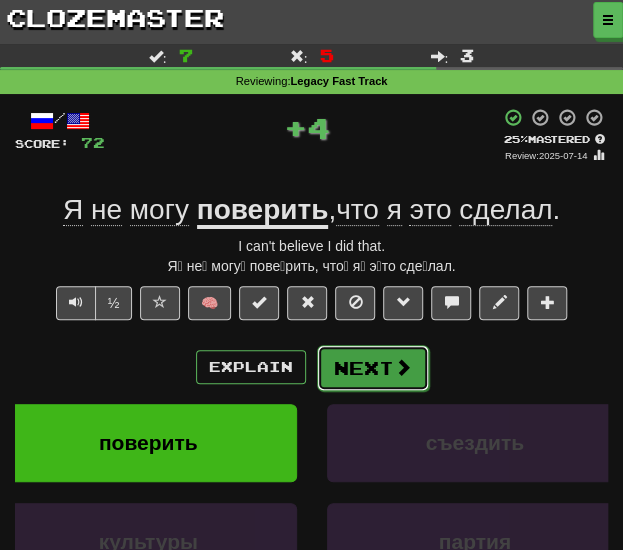 click on "Next" at bounding box center [373, 368] 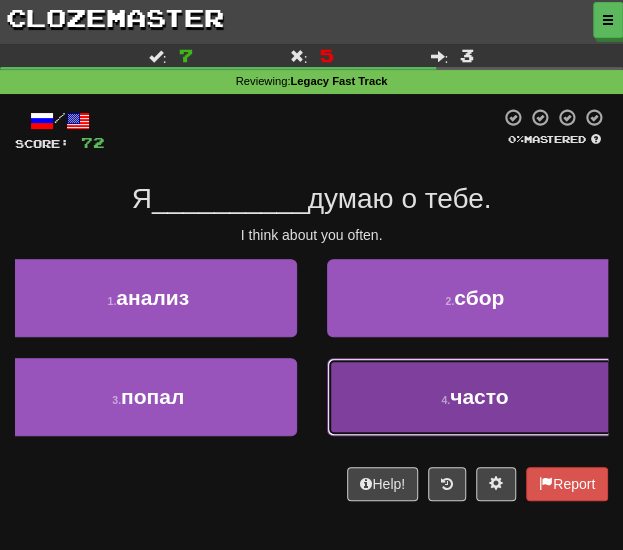 click on "4 .  часто" at bounding box center [475, 397] 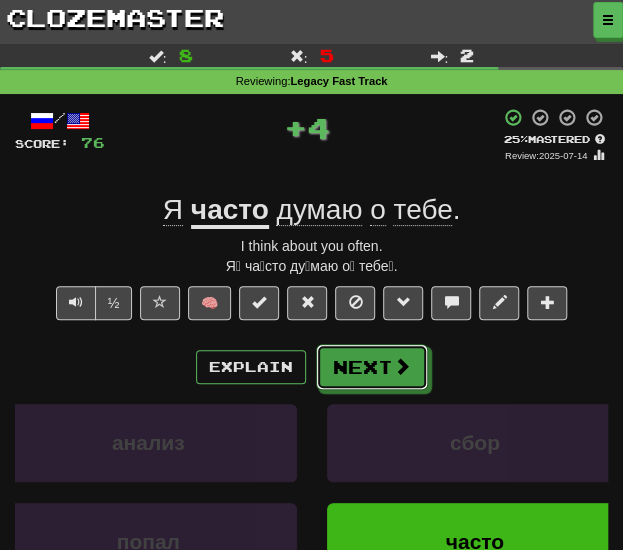 click on "Next" at bounding box center (372, 367) 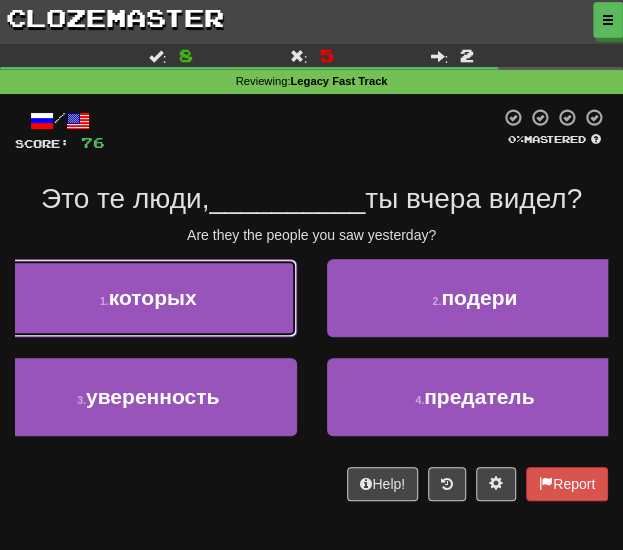 click on "1 .  которых" at bounding box center [148, 298] 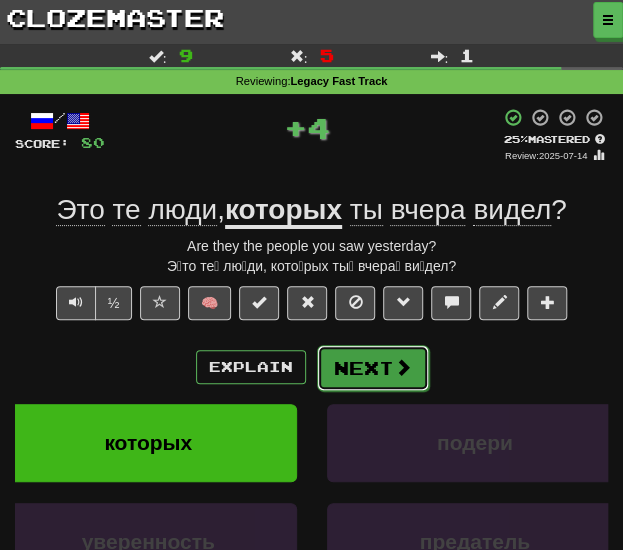 click on "Next" at bounding box center [373, 368] 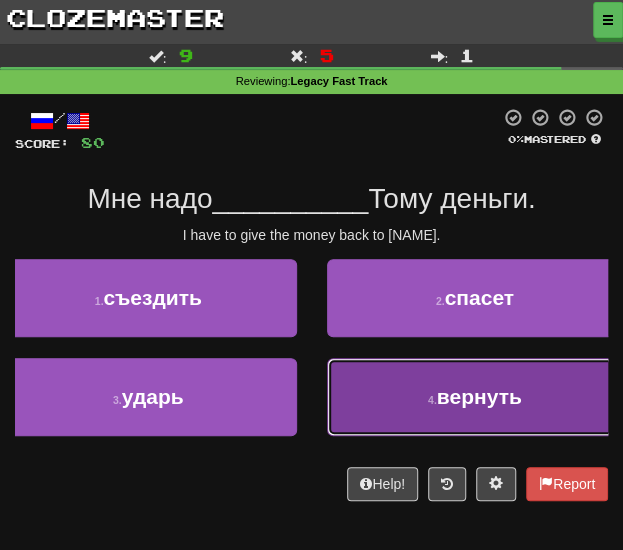 click on "4 .  вернуть" at bounding box center [475, 397] 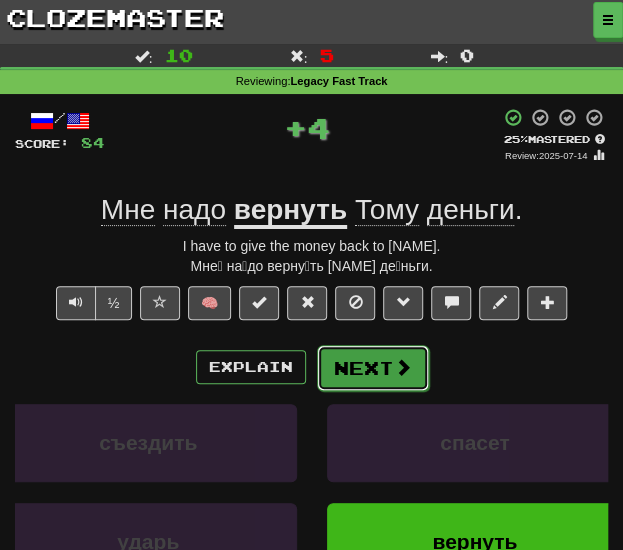 click on "Next" at bounding box center [373, 368] 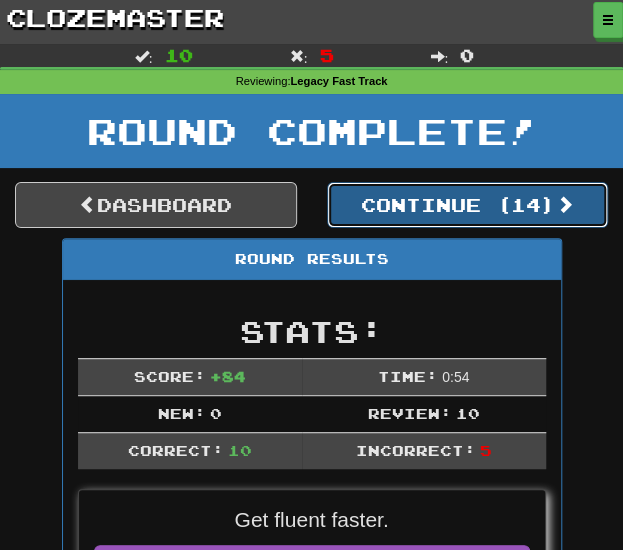 click on "Continue ( 14 )" at bounding box center [468, 205] 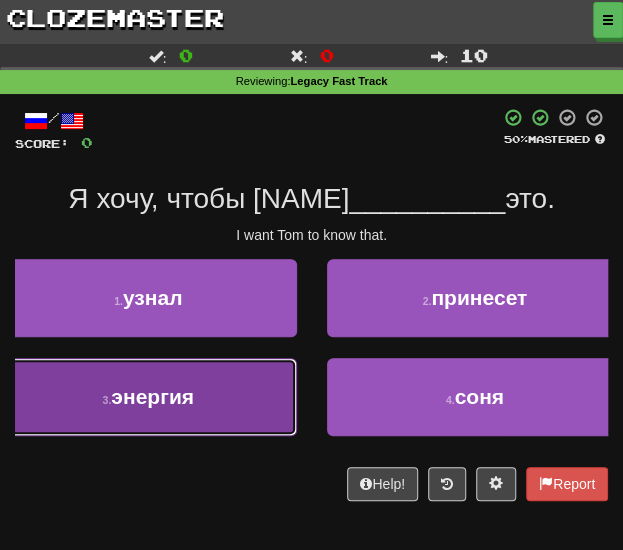 click on "3 .  энергия" at bounding box center (148, 397) 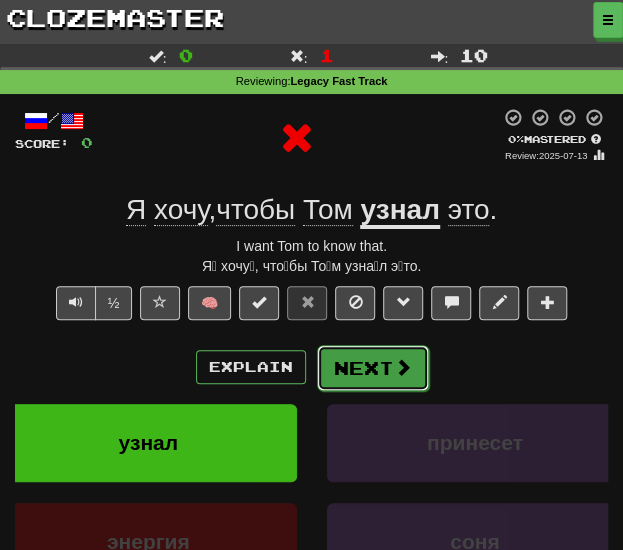 click on "Next" at bounding box center [373, 368] 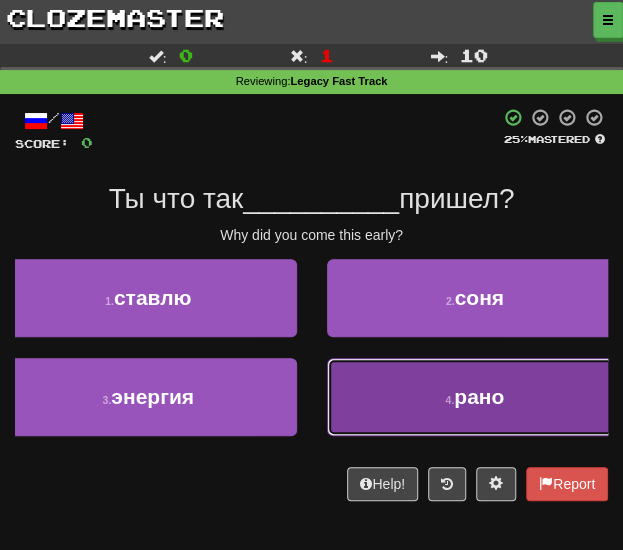 click on "4 .  рано" at bounding box center [475, 397] 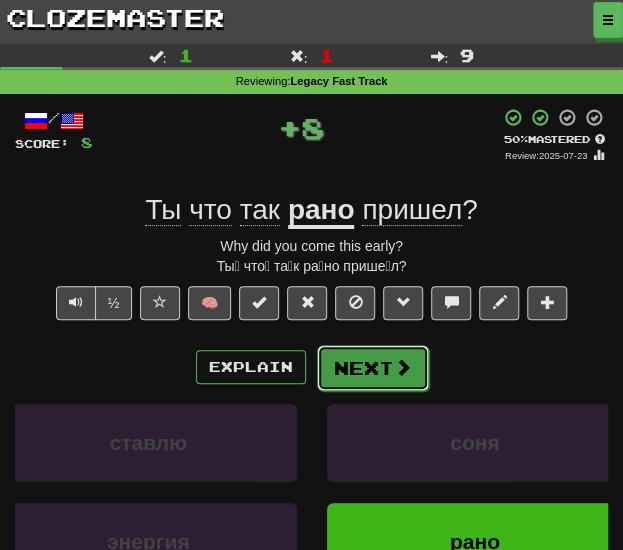 click on "Next" at bounding box center [373, 368] 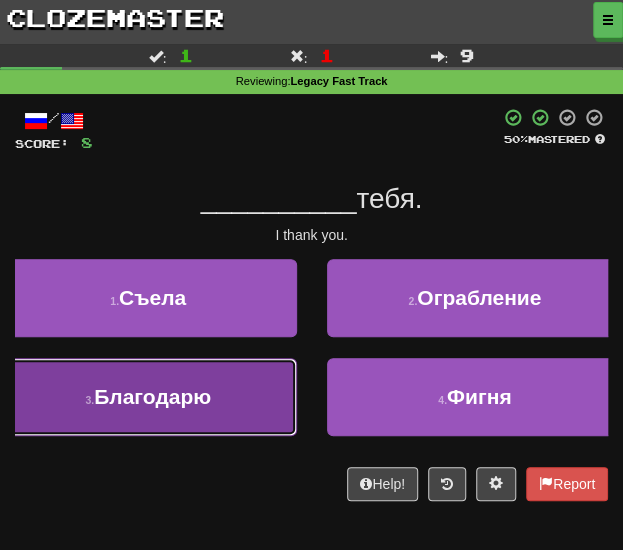 click on "3 .  Благодарю" at bounding box center [148, 397] 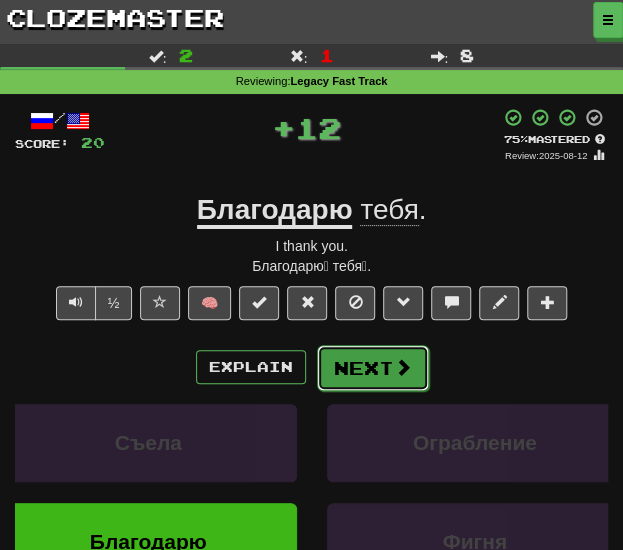 click on "Next" at bounding box center (373, 368) 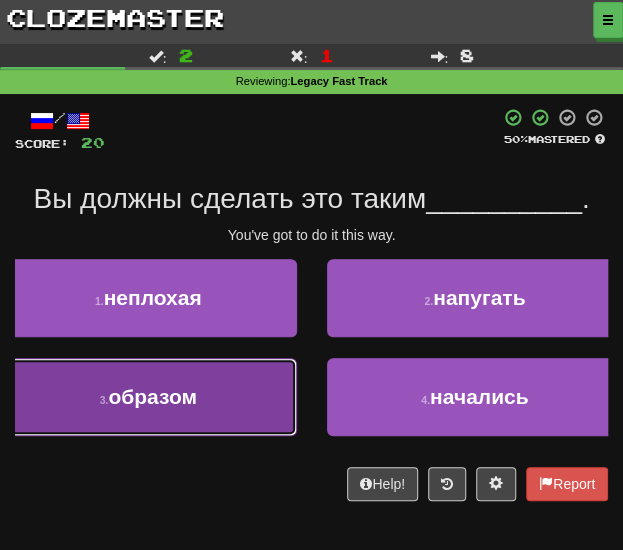 click on "3 .  образом" at bounding box center (148, 397) 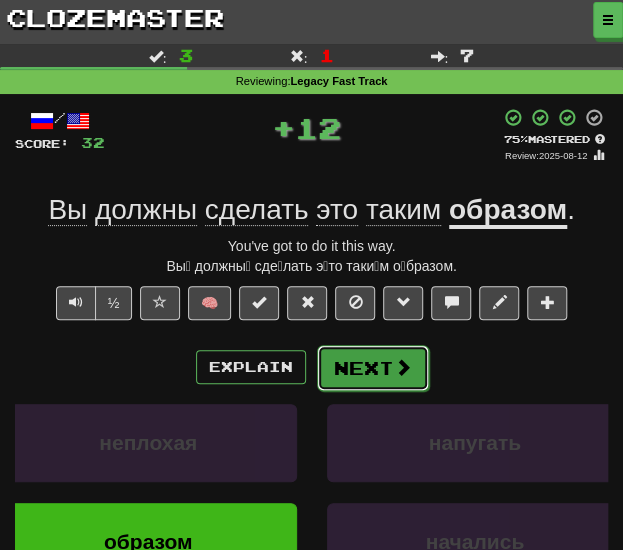 click on "Next" at bounding box center [373, 368] 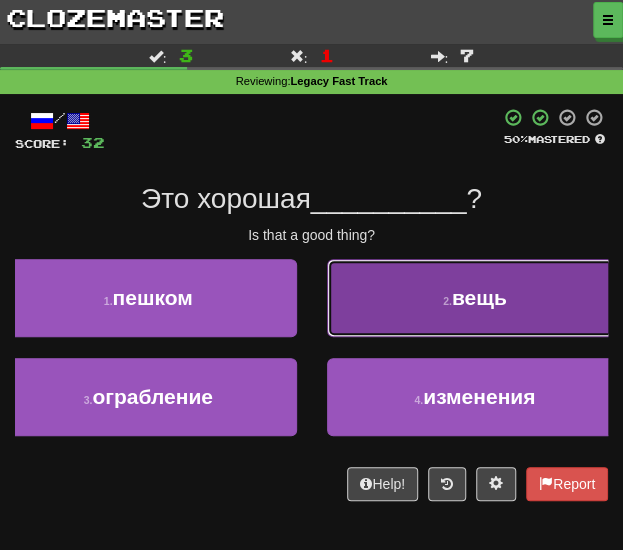 click on "2 .  вещь" at bounding box center [475, 298] 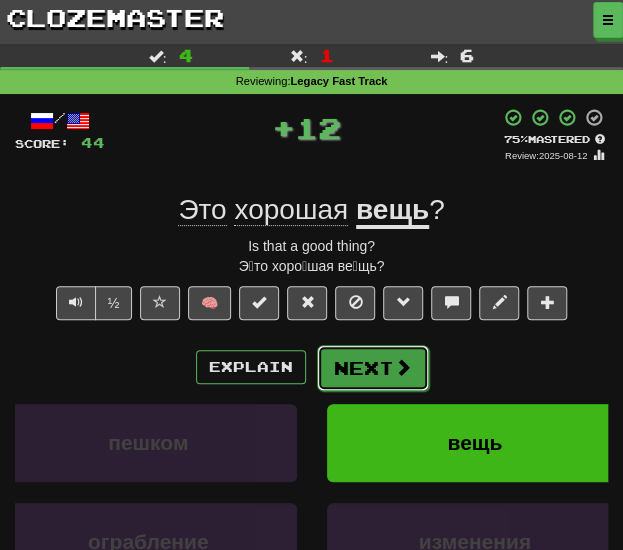 click on "Next" at bounding box center (373, 368) 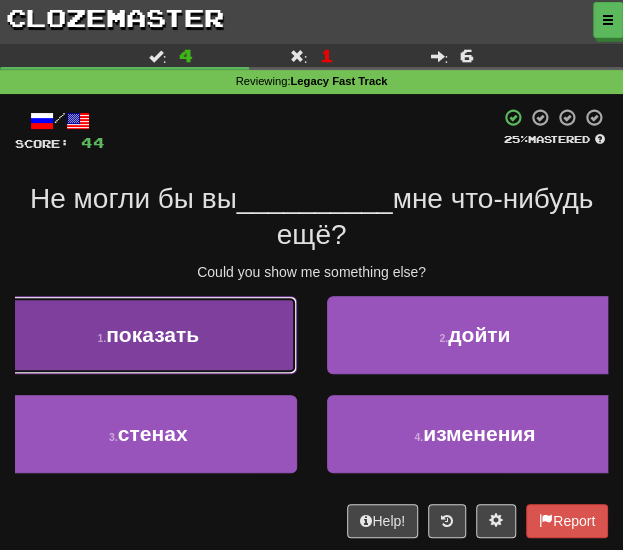 click on "1 .  показать" at bounding box center [148, 335] 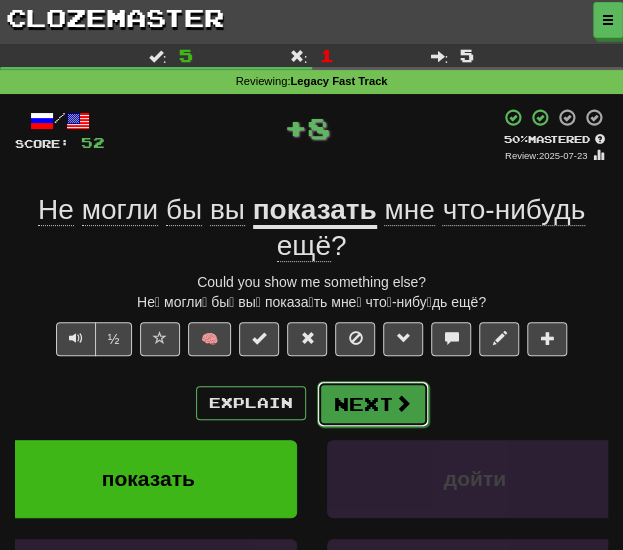 click on "Next" at bounding box center (373, 404) 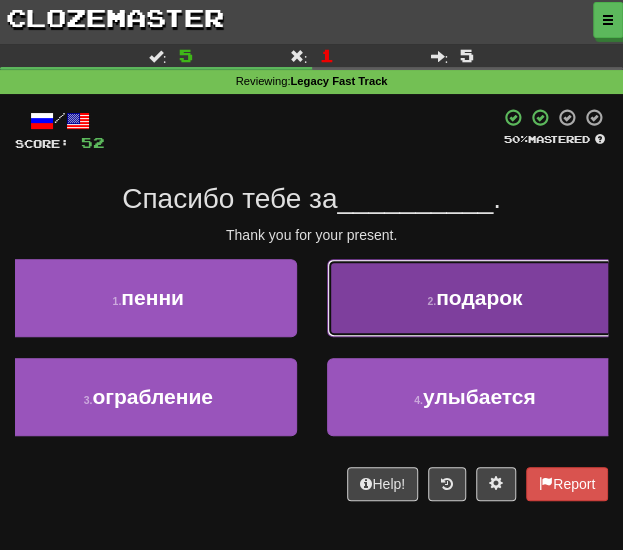 click on "2 .  подарок" at bounding box center [475, 298] 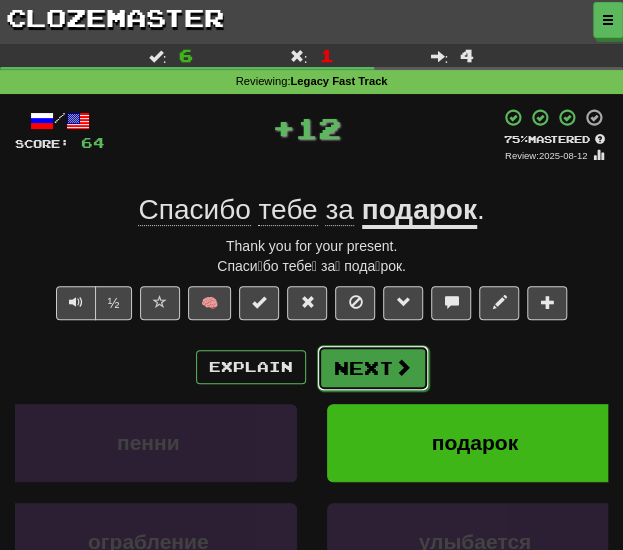 click on "Next" at bounding box center (373, 368) 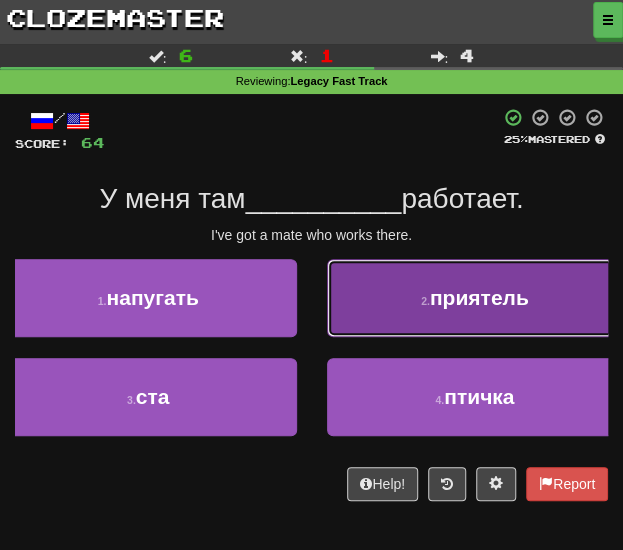 click on "2 .  приятель" at bounding box center [475, 298] 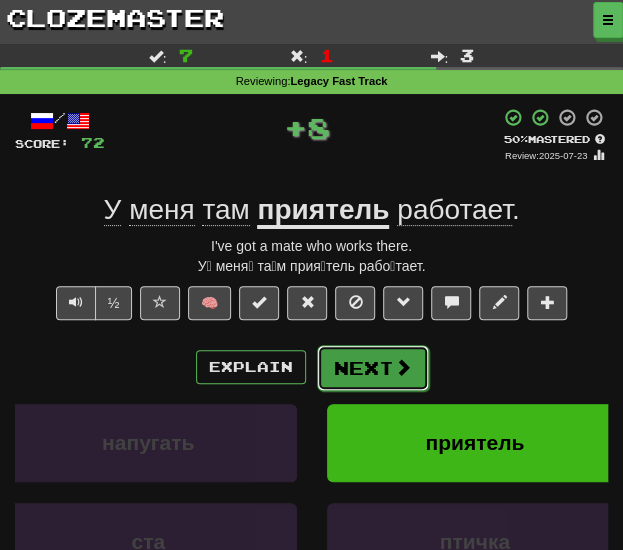click on "Next" at bounding box center [373, 368] 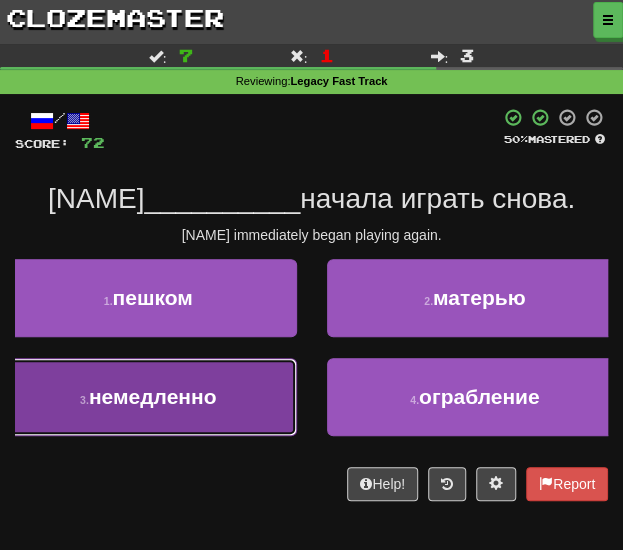 click on "3 .  немедленно" at bounding box center [148, 397] 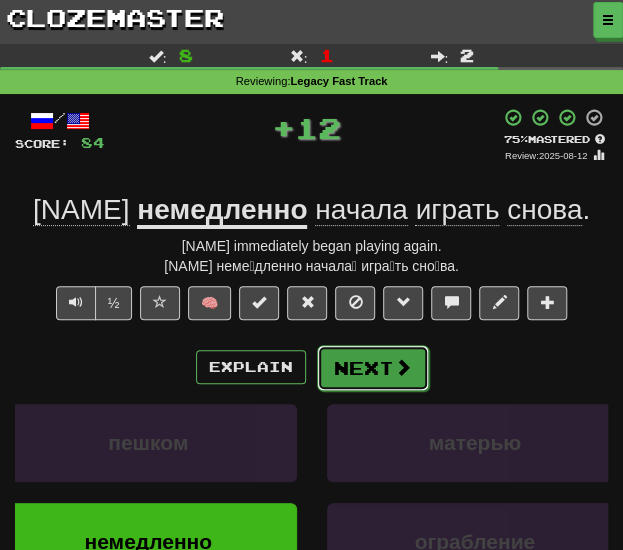 click on "Next" at bounding box center (373, 368) 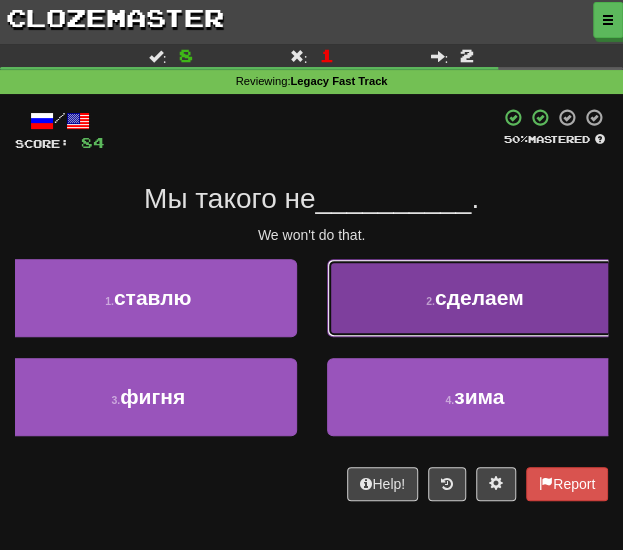 click on "2 .  сделаем" at bounding box center (475, 298) 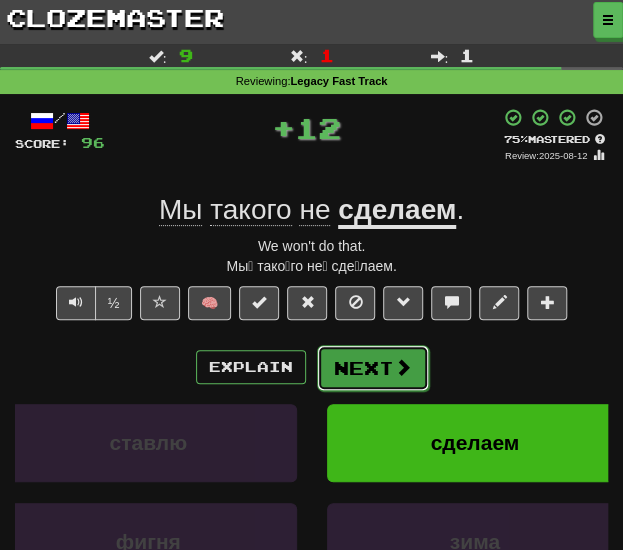 click on "Next" at bounding box center (373, 368) 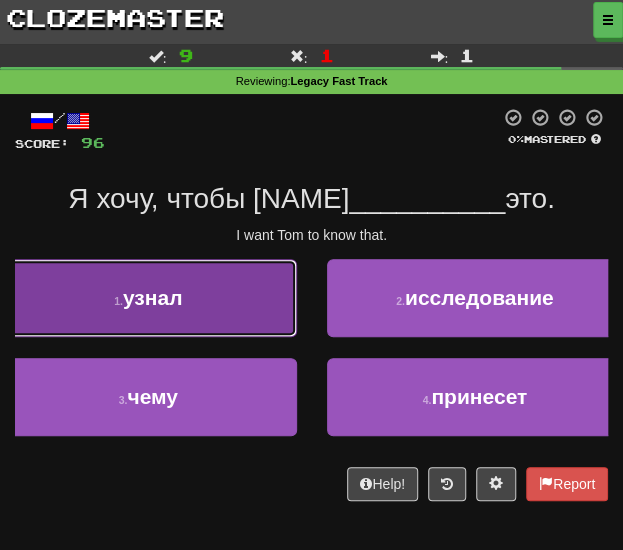 click on "1 .  узнал" at bounding box center (148, 298) 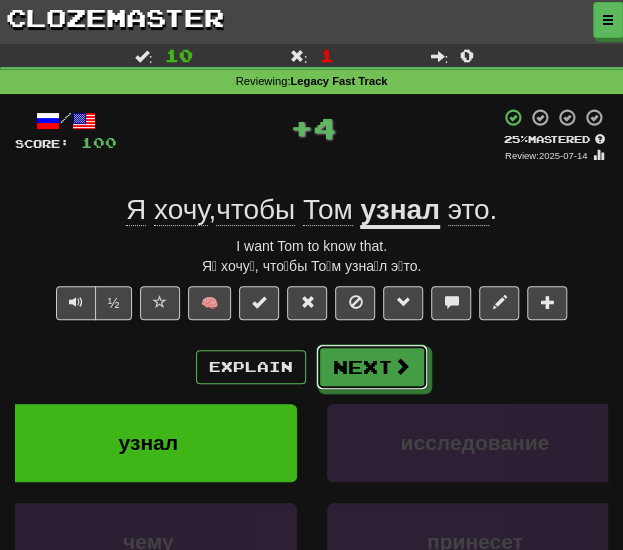 click on "Next" at bounding box center (372, 367) 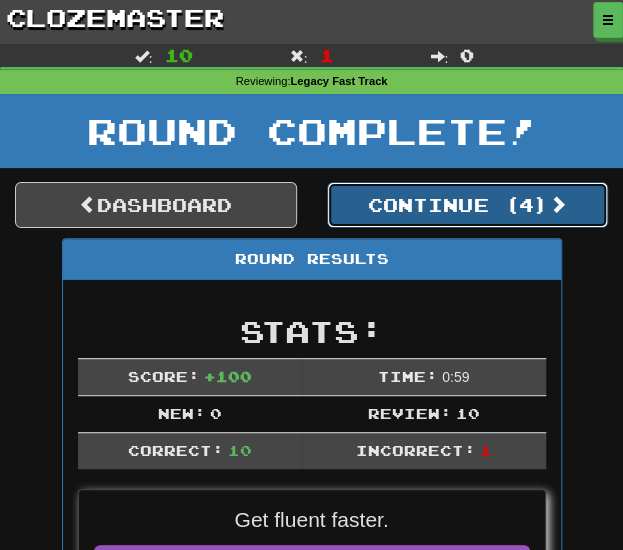 click on "Continue ( 4 )" at bounding box center (468, 205) 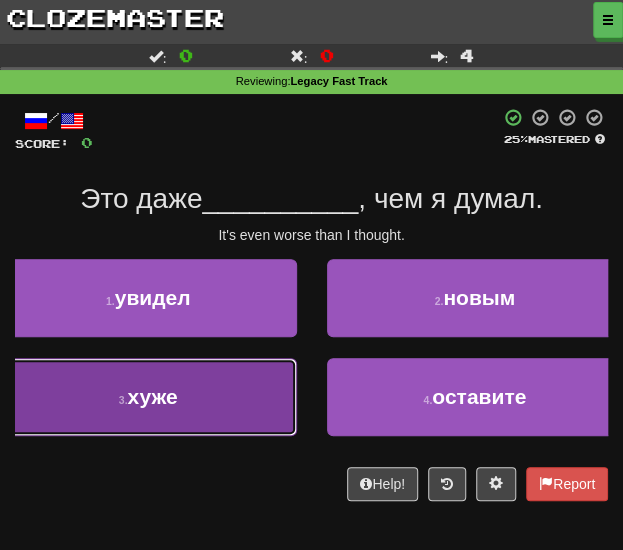 click on "3 .  хуже" at bounding box center (148, 397) 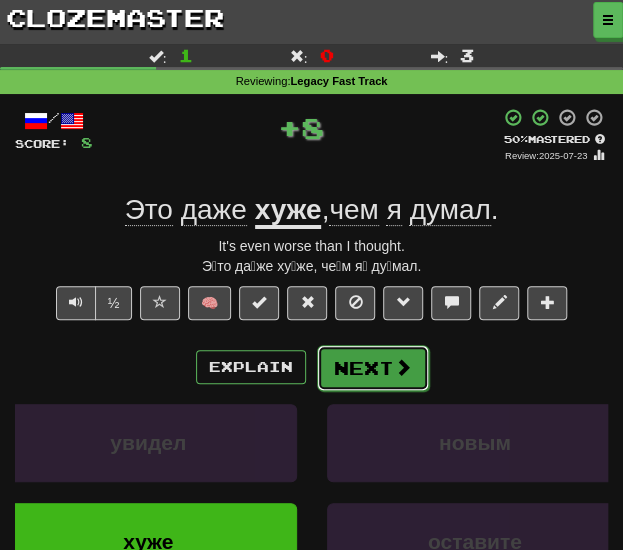 click on "Next" at bounding box center [373, 368] 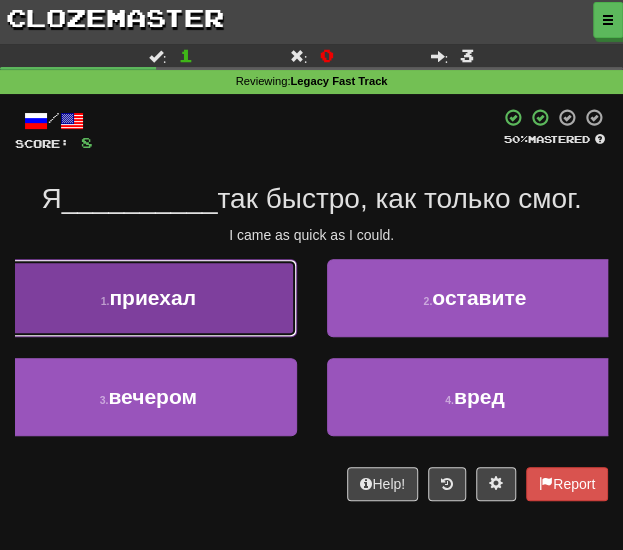click on "1 .  приехал" at bounding box center [148, 298] 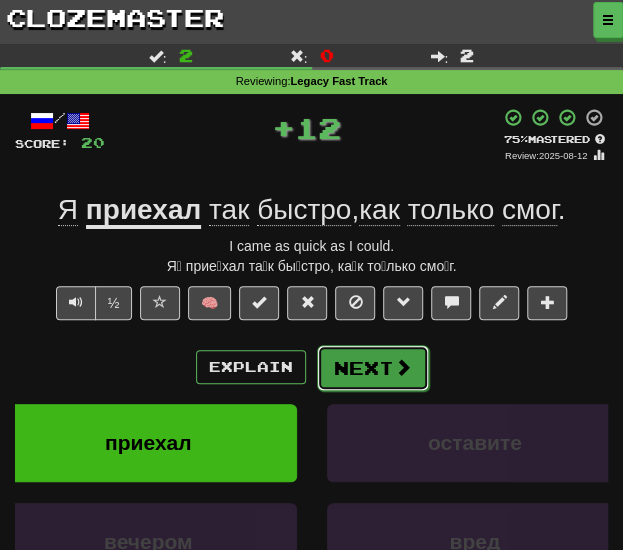 click on "Next" at bounding box center [373, 368] 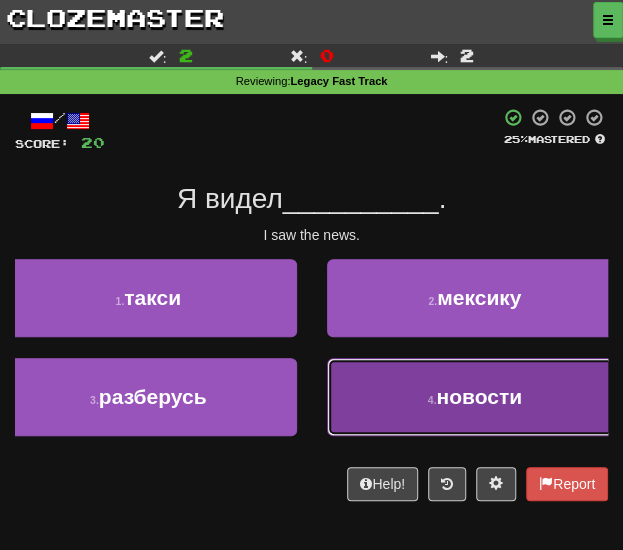 click on "4 .  новости" at bounding box center (475, 397) 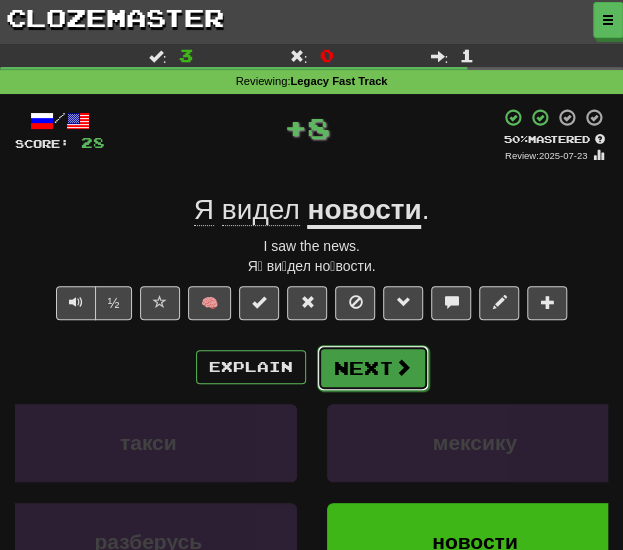 click on "Next" at bounding box center (373, 368) 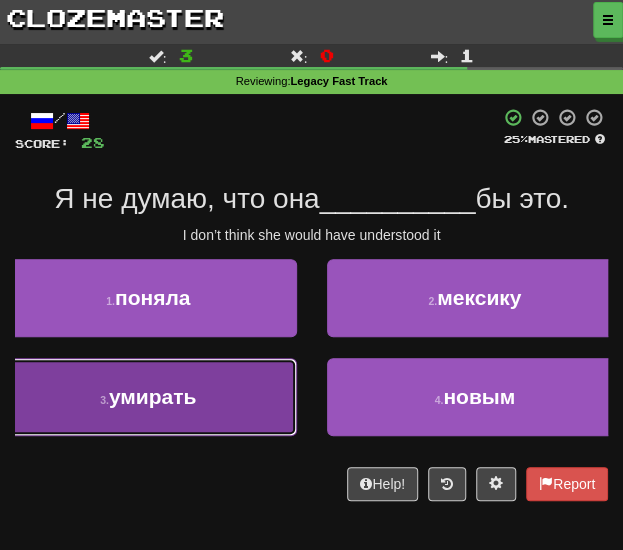click on "3 .  умирать" at bounding box center (148, 397) 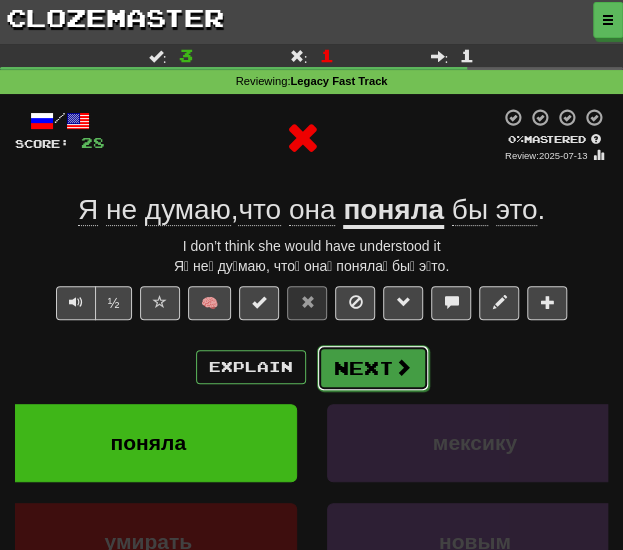 click on "Next" at bounding box center [373, 368] 